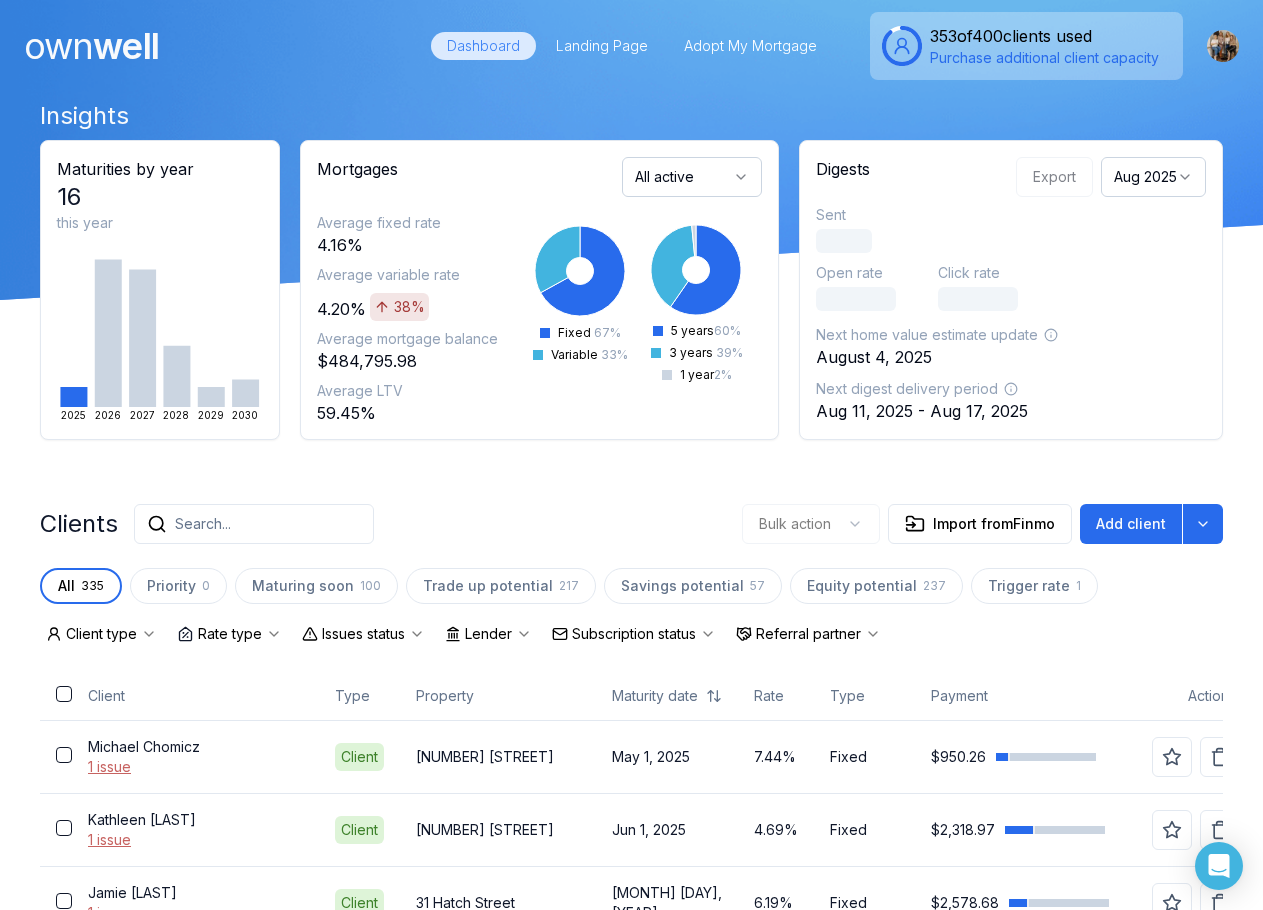 scroll, scrollTop: 0, scrollLeft: 0, axis: both 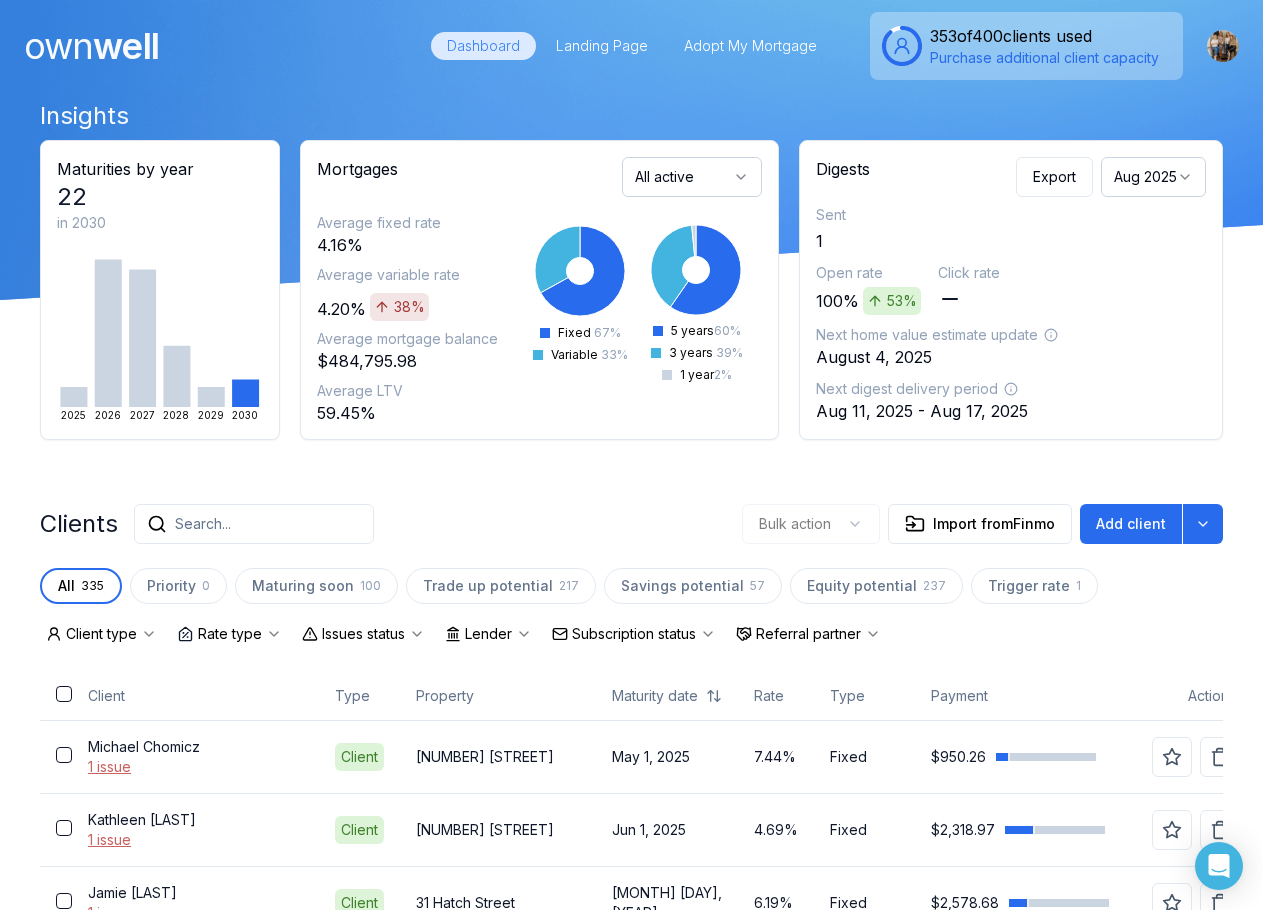click on "Search..." at bounding box center (254, 524) 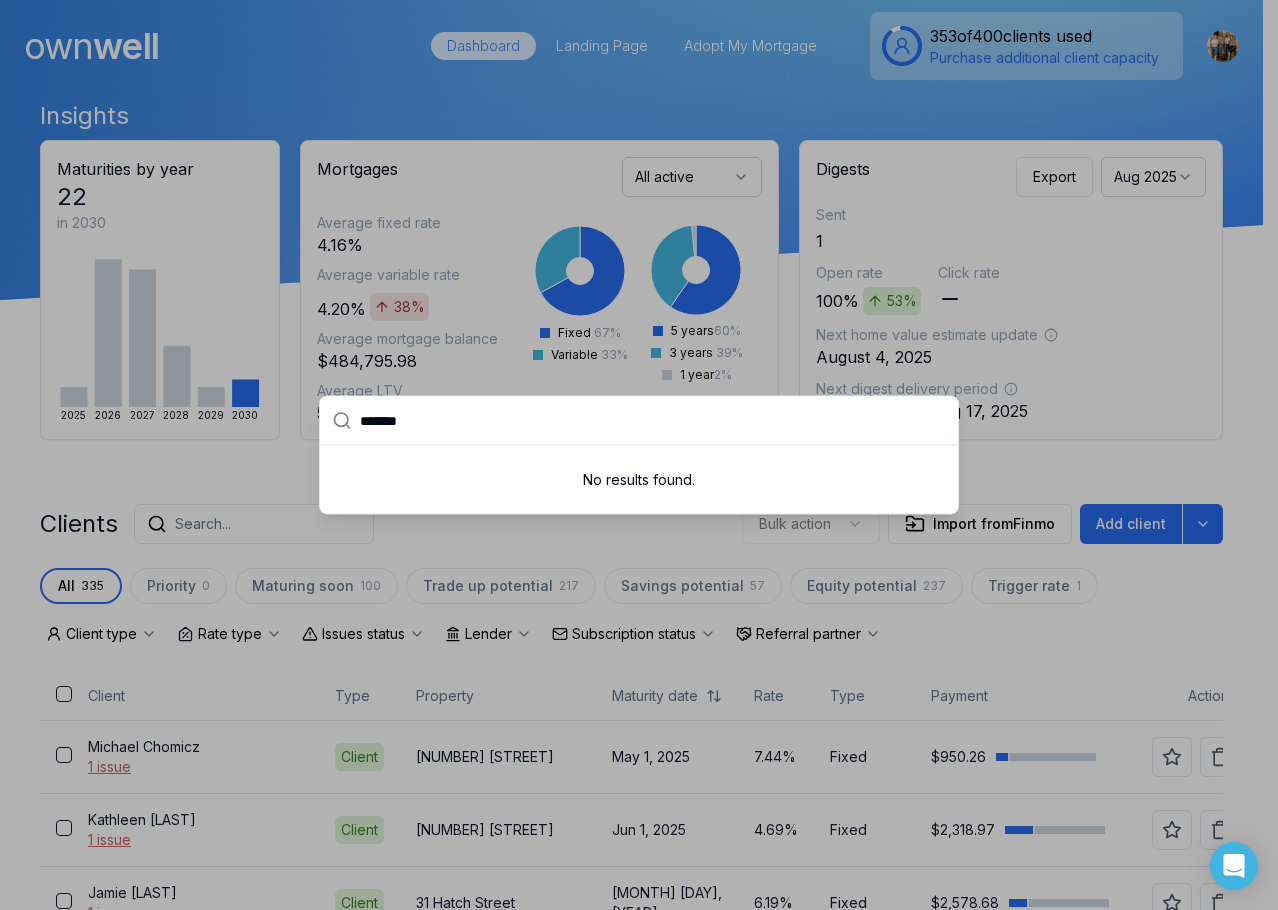 type on "*******" 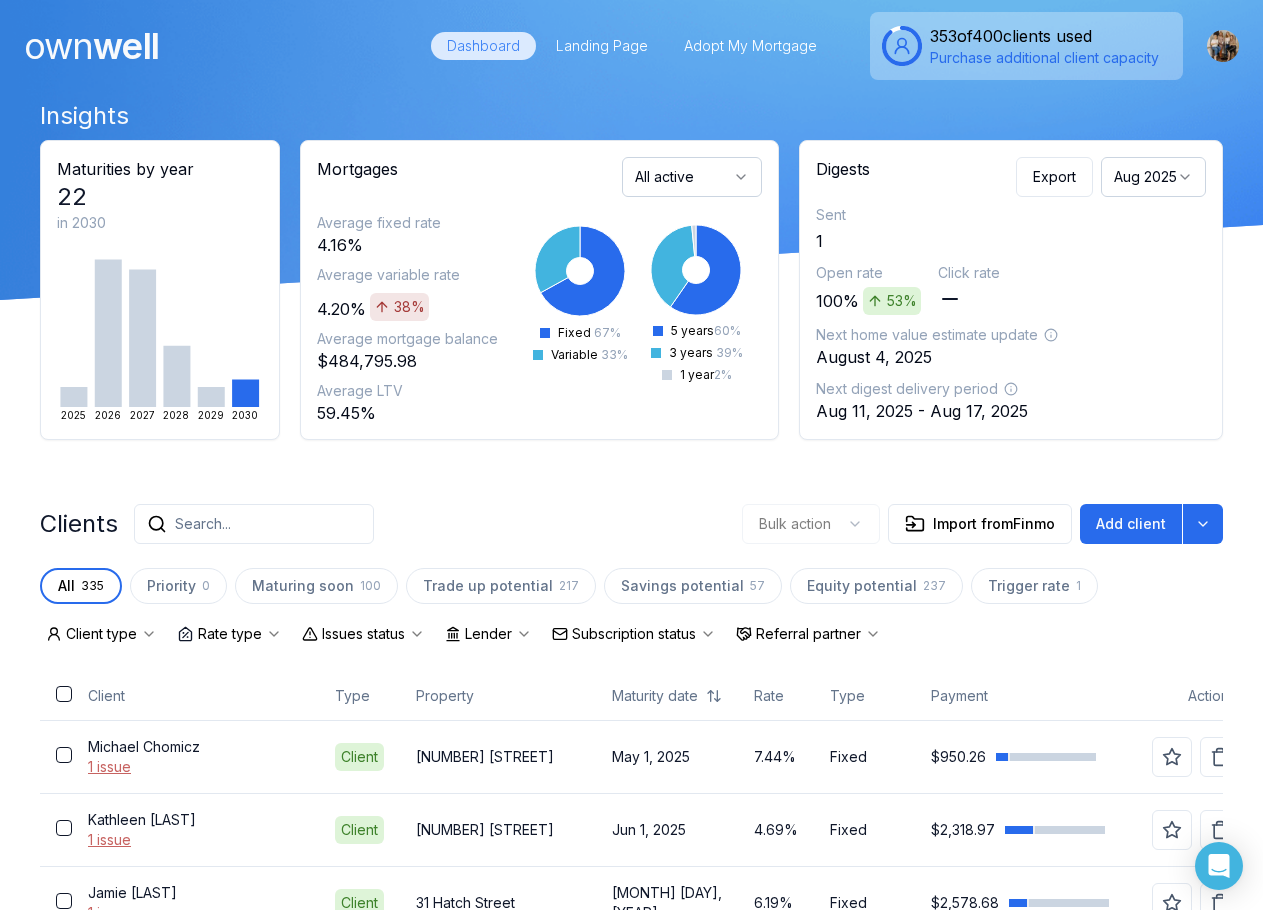 click on "Search..." at bounding box center [254, 524] 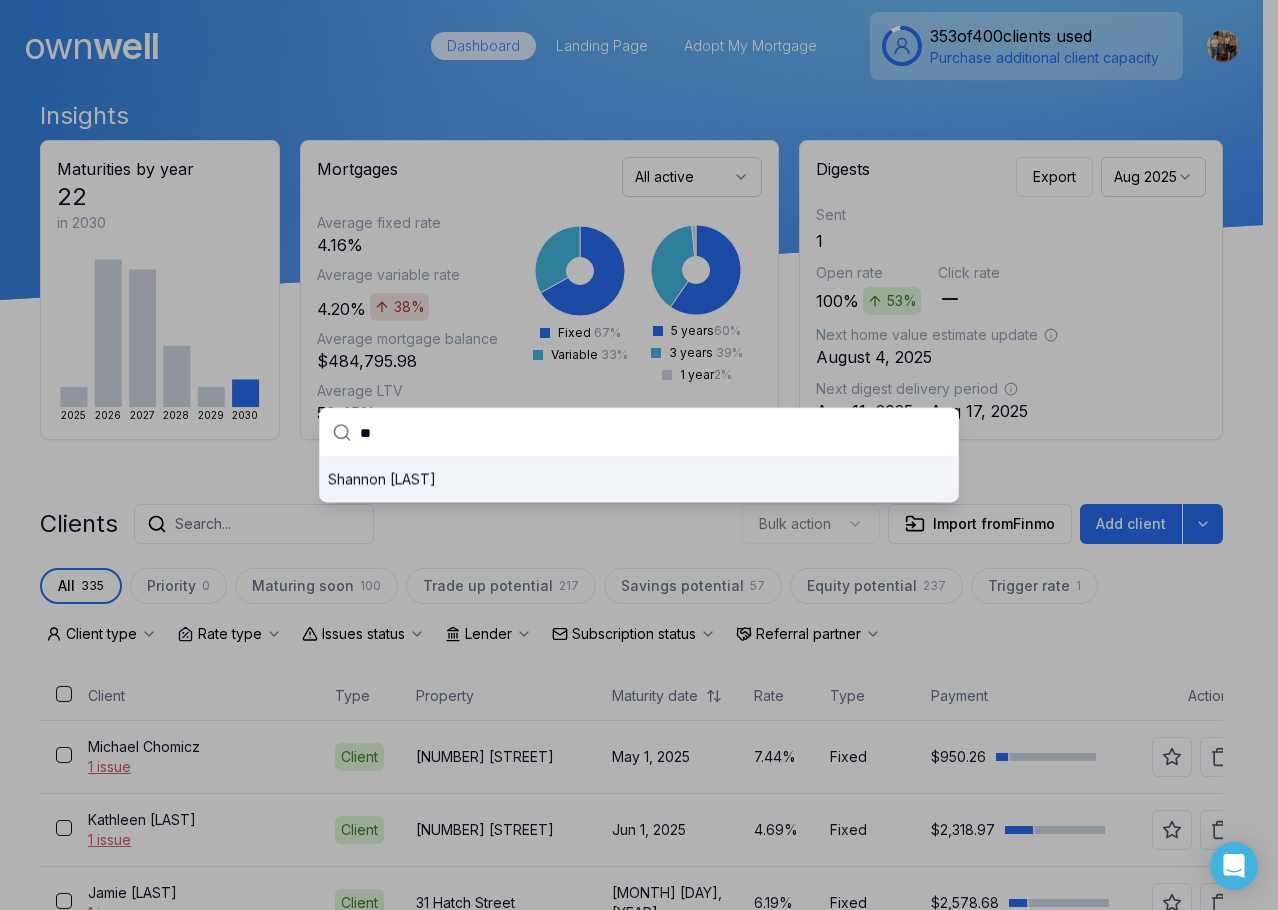 type on "*" 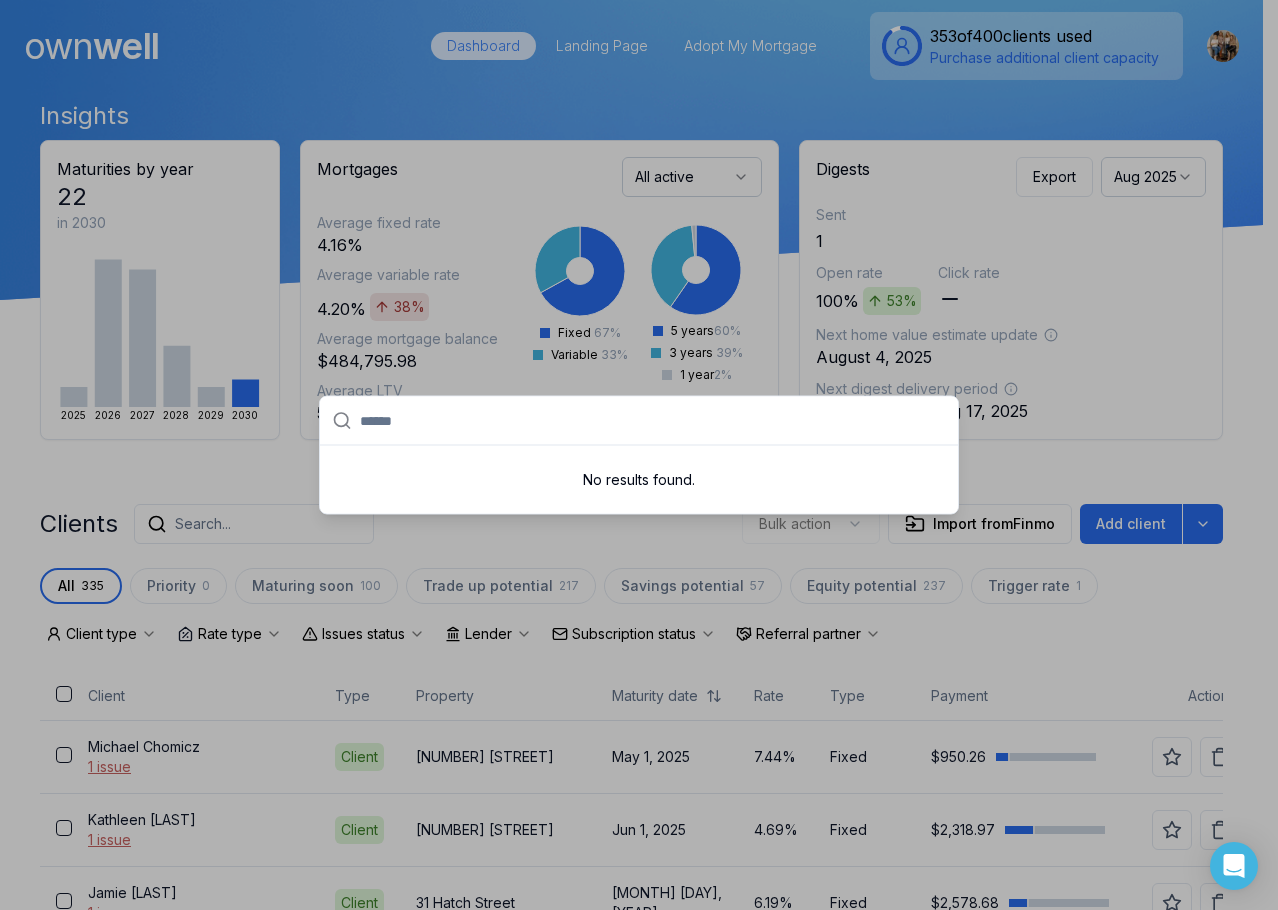 type 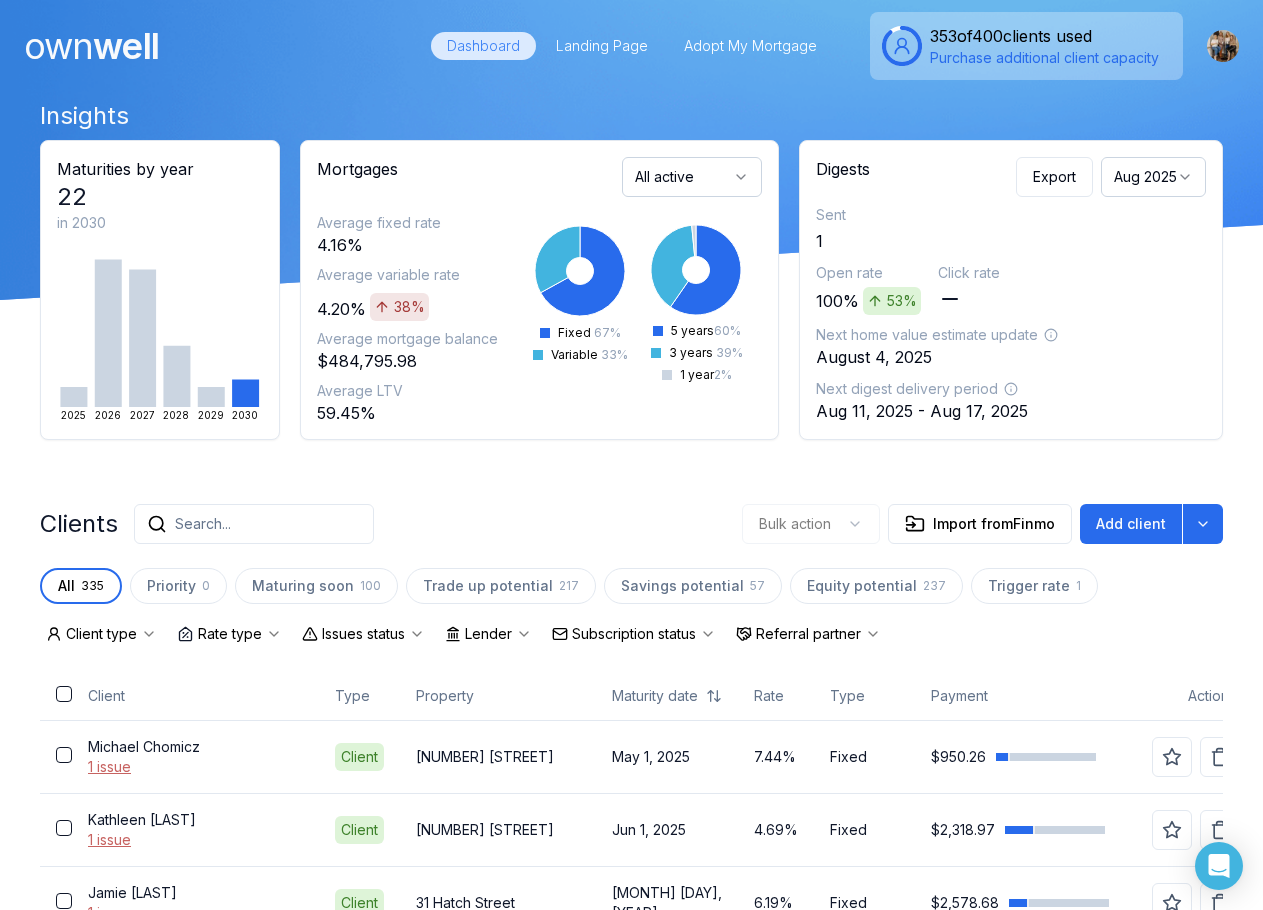 click on "Search..." at bounding box center (254, 524) 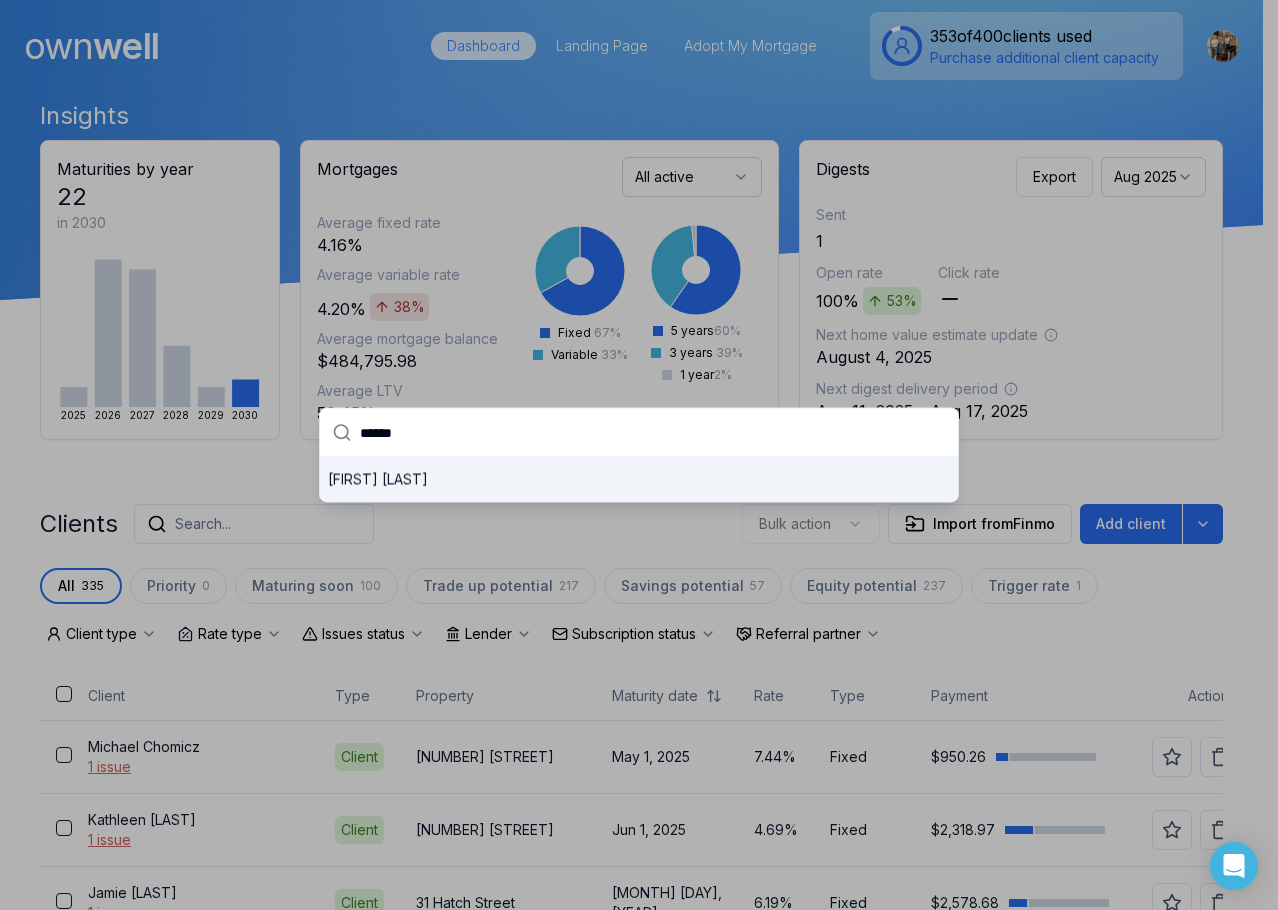 type on "******" 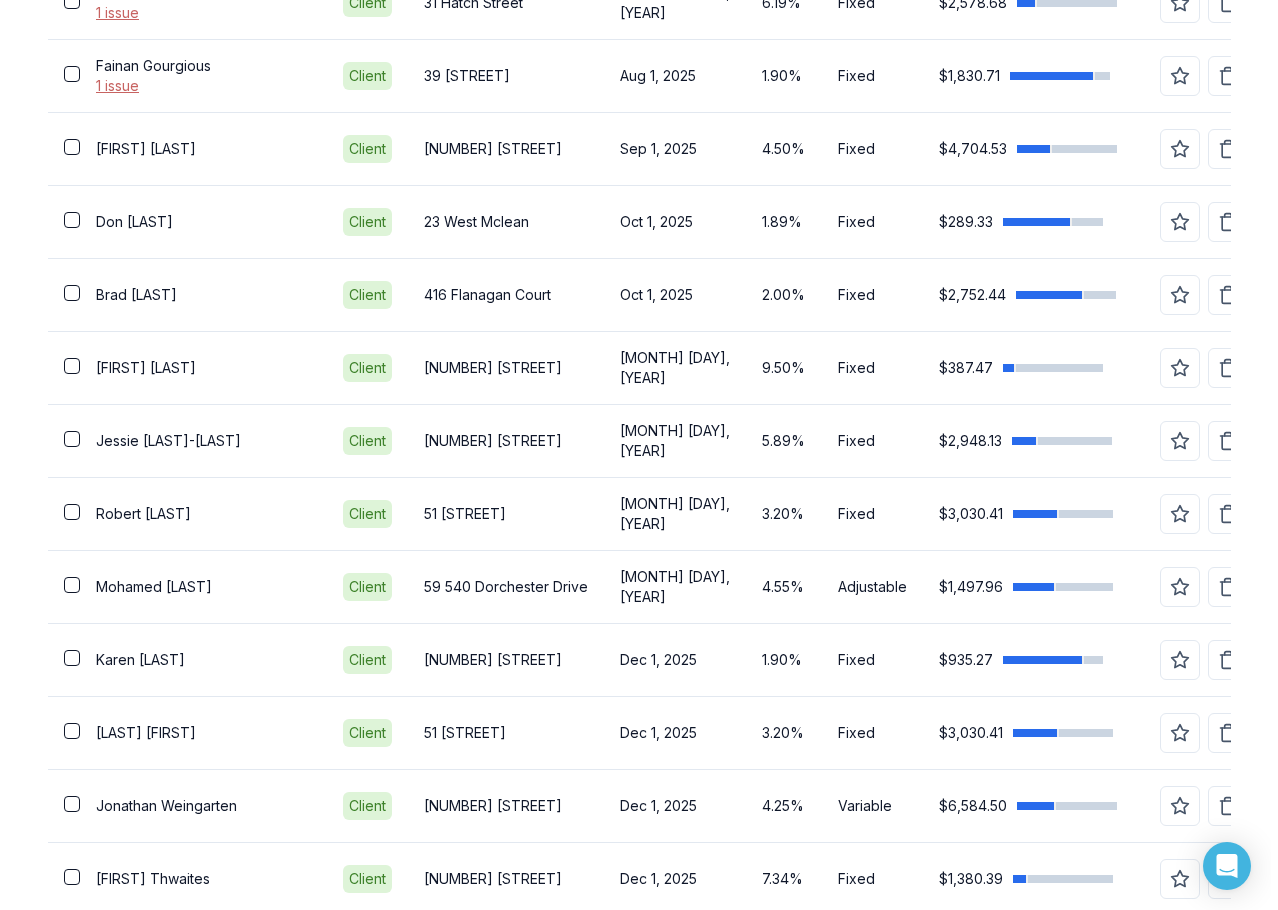 scroll, scrollTop: 0, scrollLeft: 0, axis: both 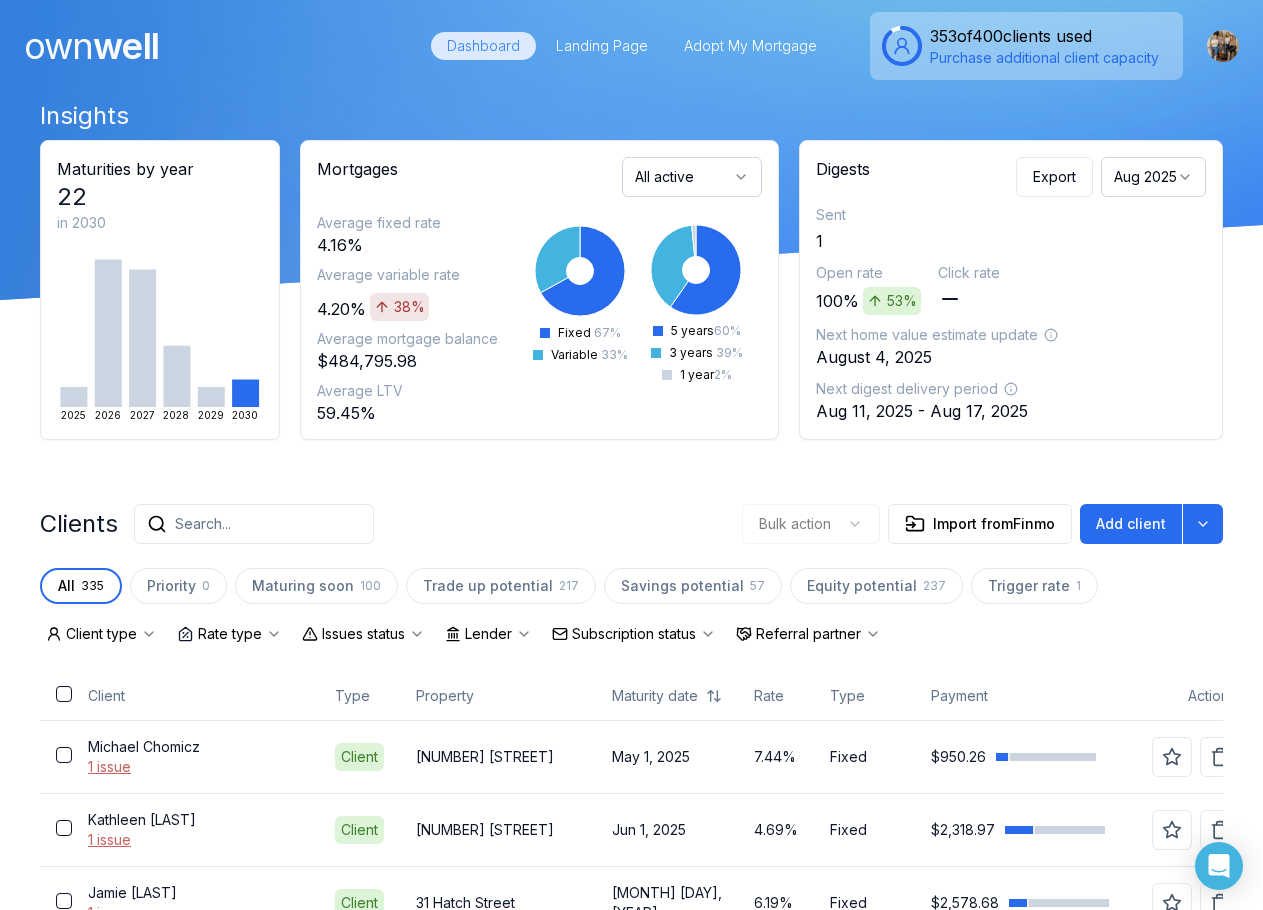 click on "Search..." at bounding box center [254, 524] 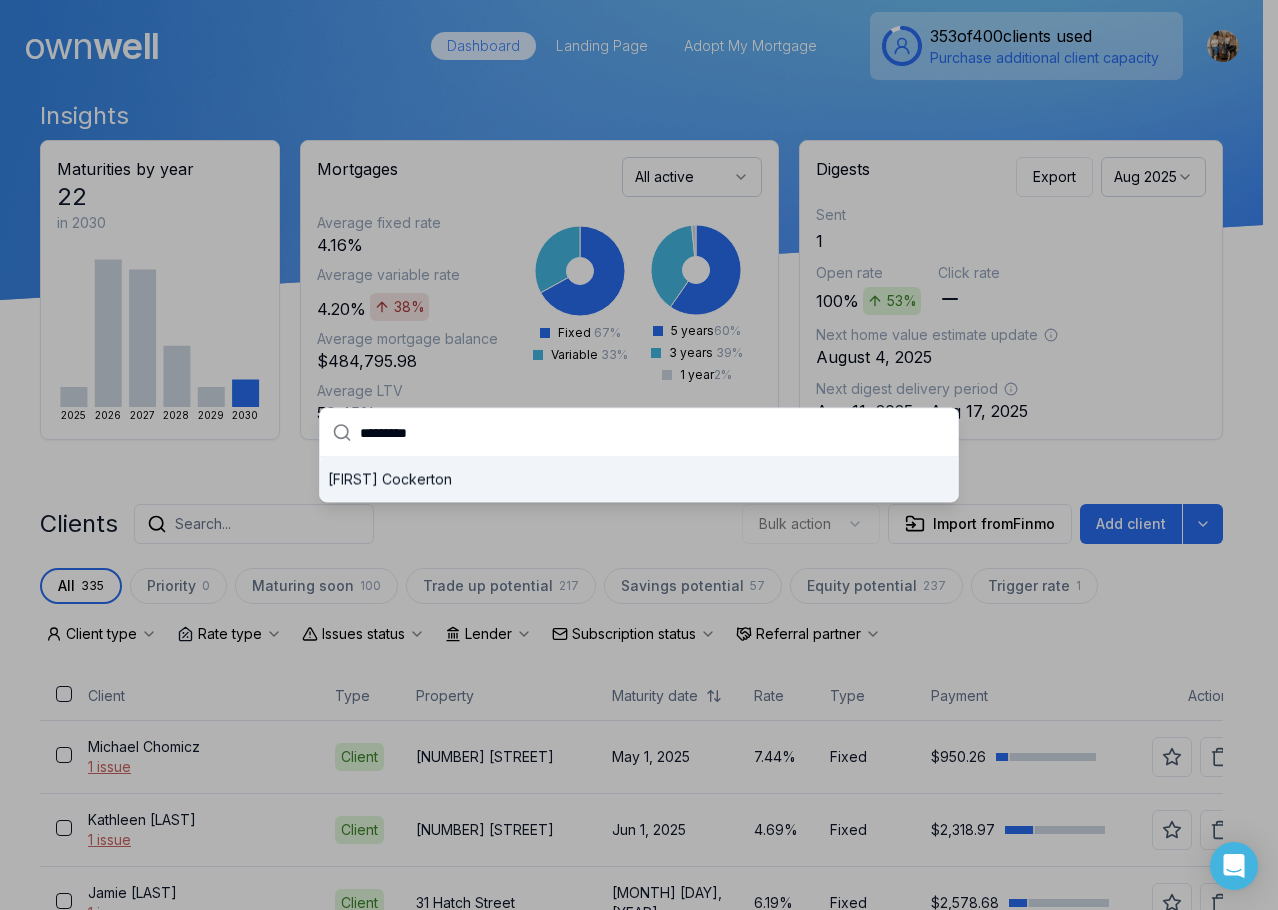 type on "*********" 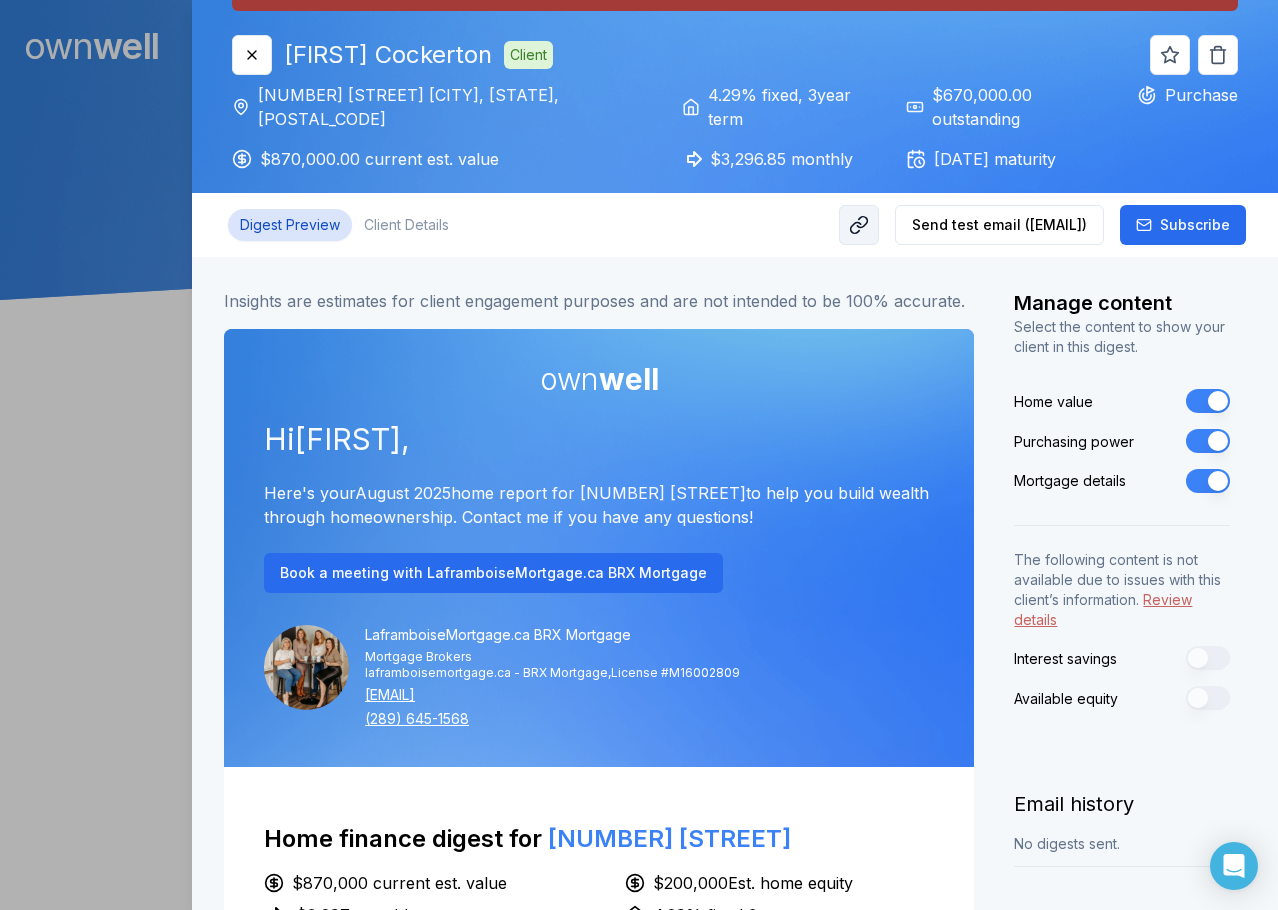 scroll, scrollTop: 100, scrollLeft: 0, axis: vertical 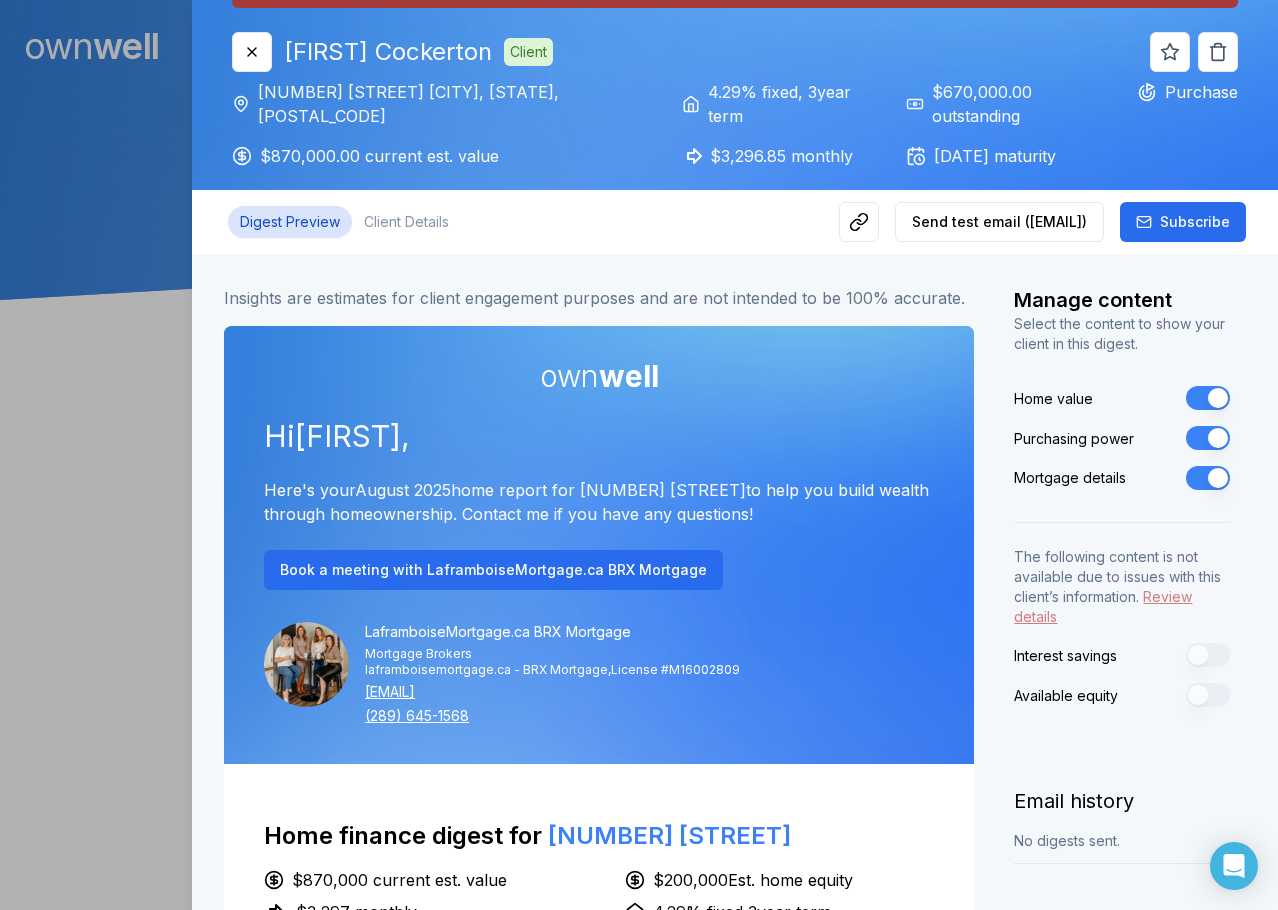 click on "Review details" at bounding box center [1103, 606] 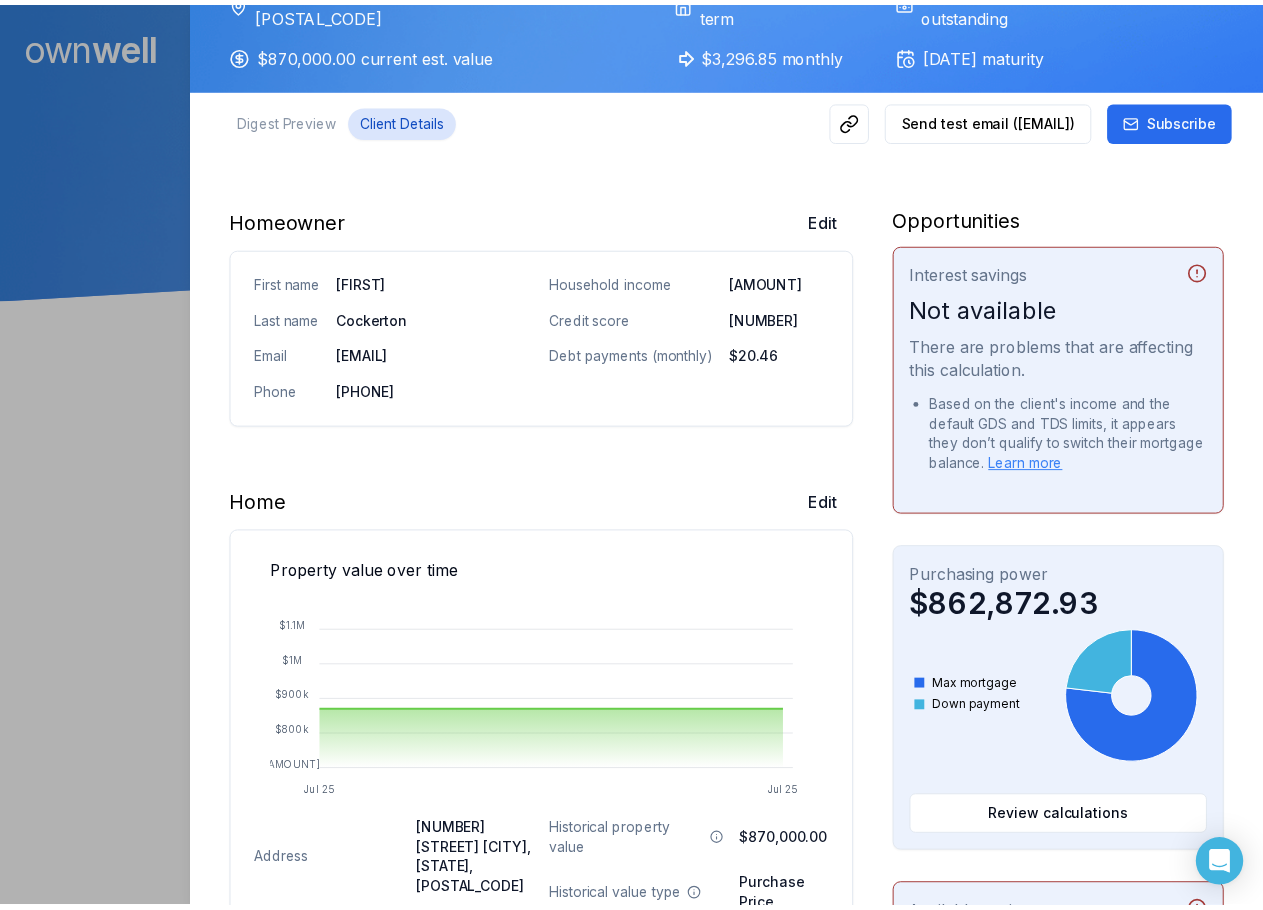 scroll, scrollTop: 0, scrollLeft: 0, axis: both 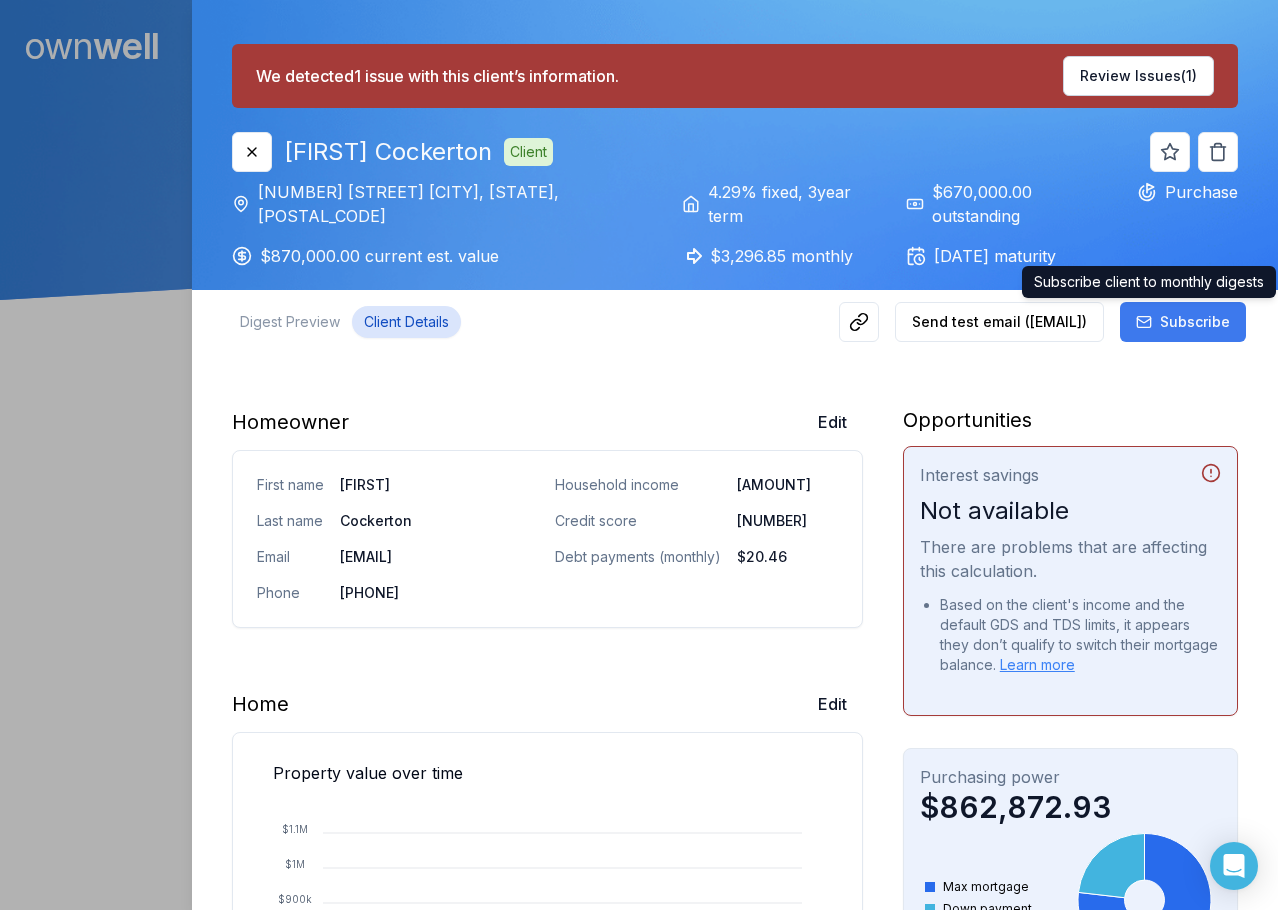 click on "Subscribe" at bounding box center (1195, 322) 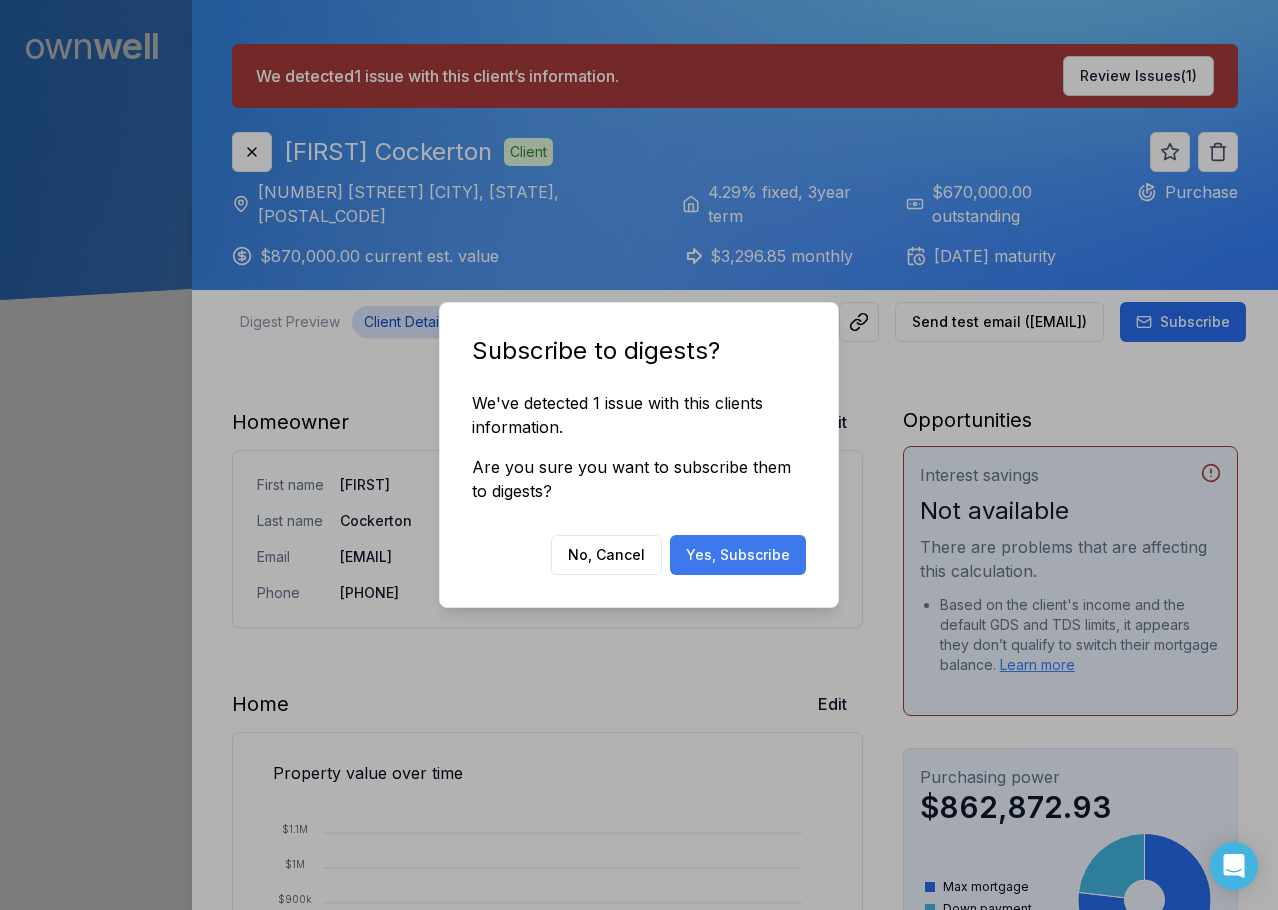 click on "Yes, Subscribe" at bounding box center [738, 555] 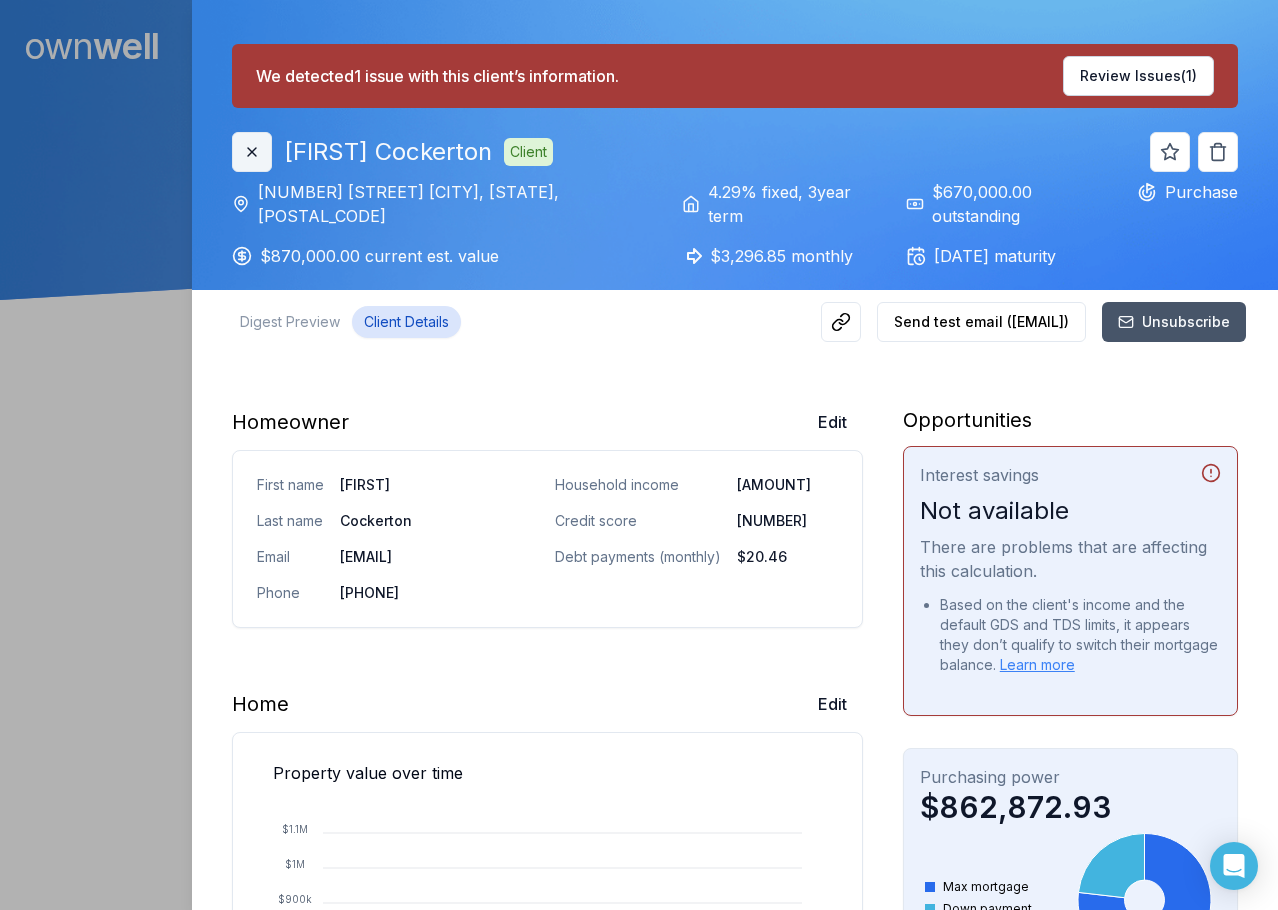 click 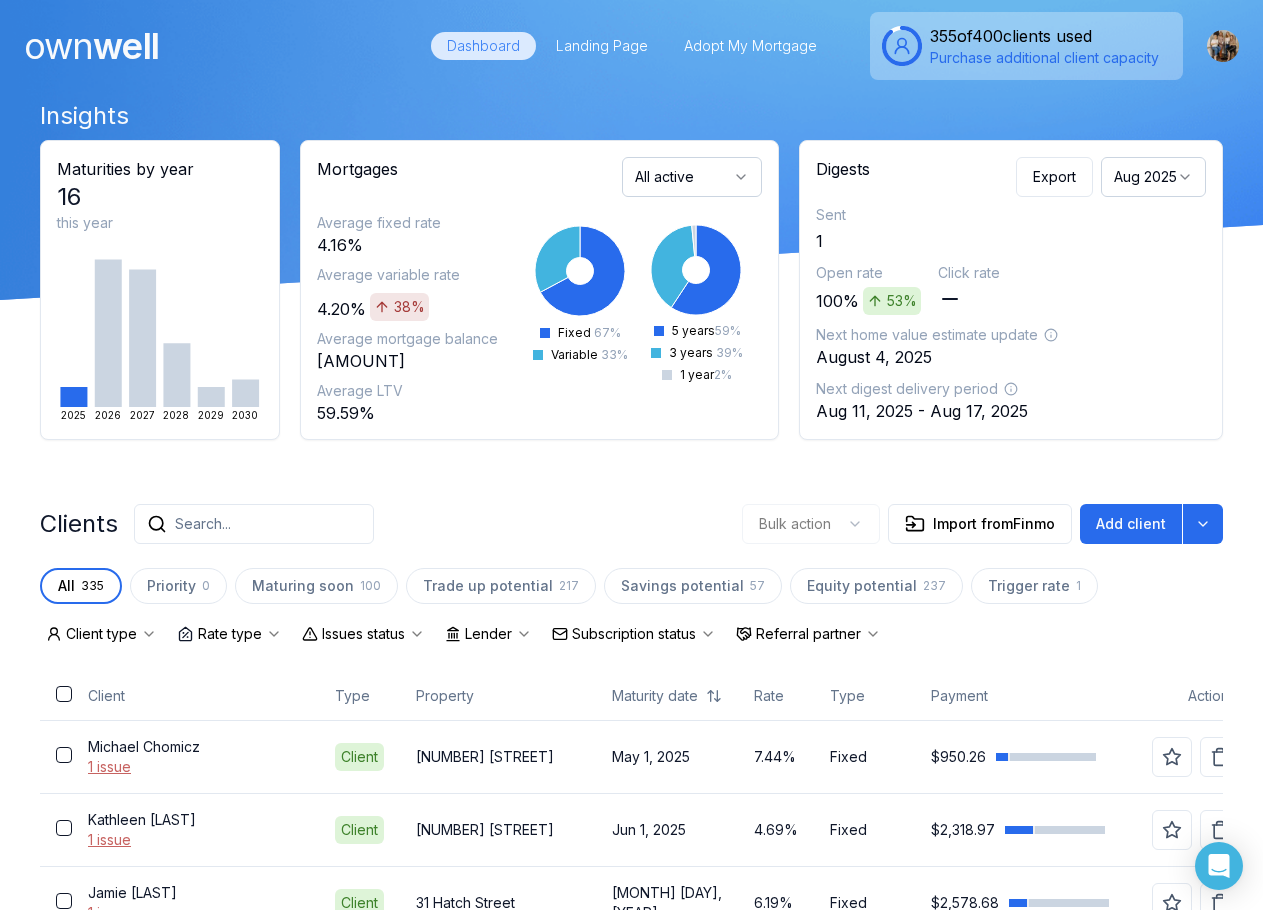 click on "Subscription status" at bounding box center (634, 634) 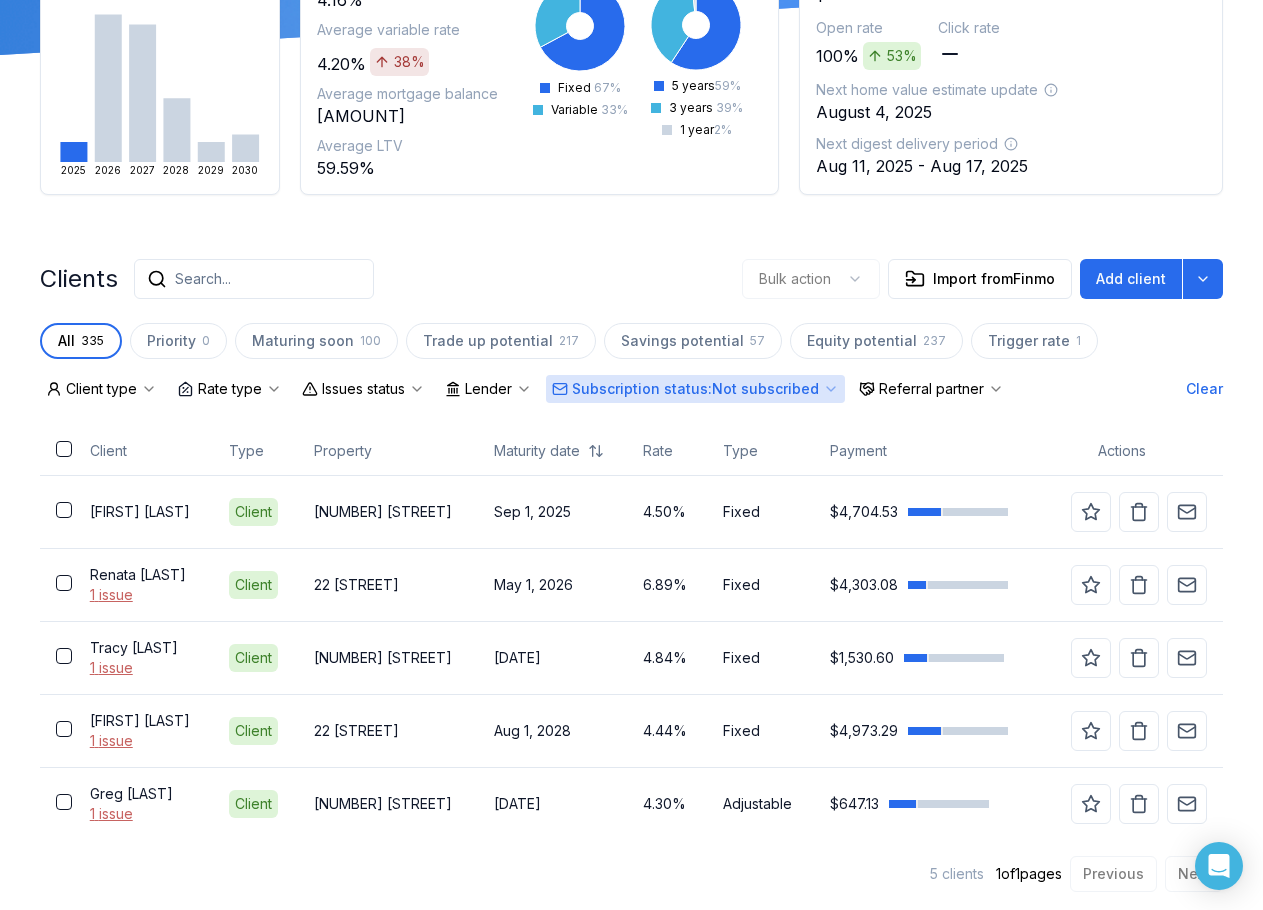 scroll, scrollTop: 251, scrollLeft: 0, axis: vertical 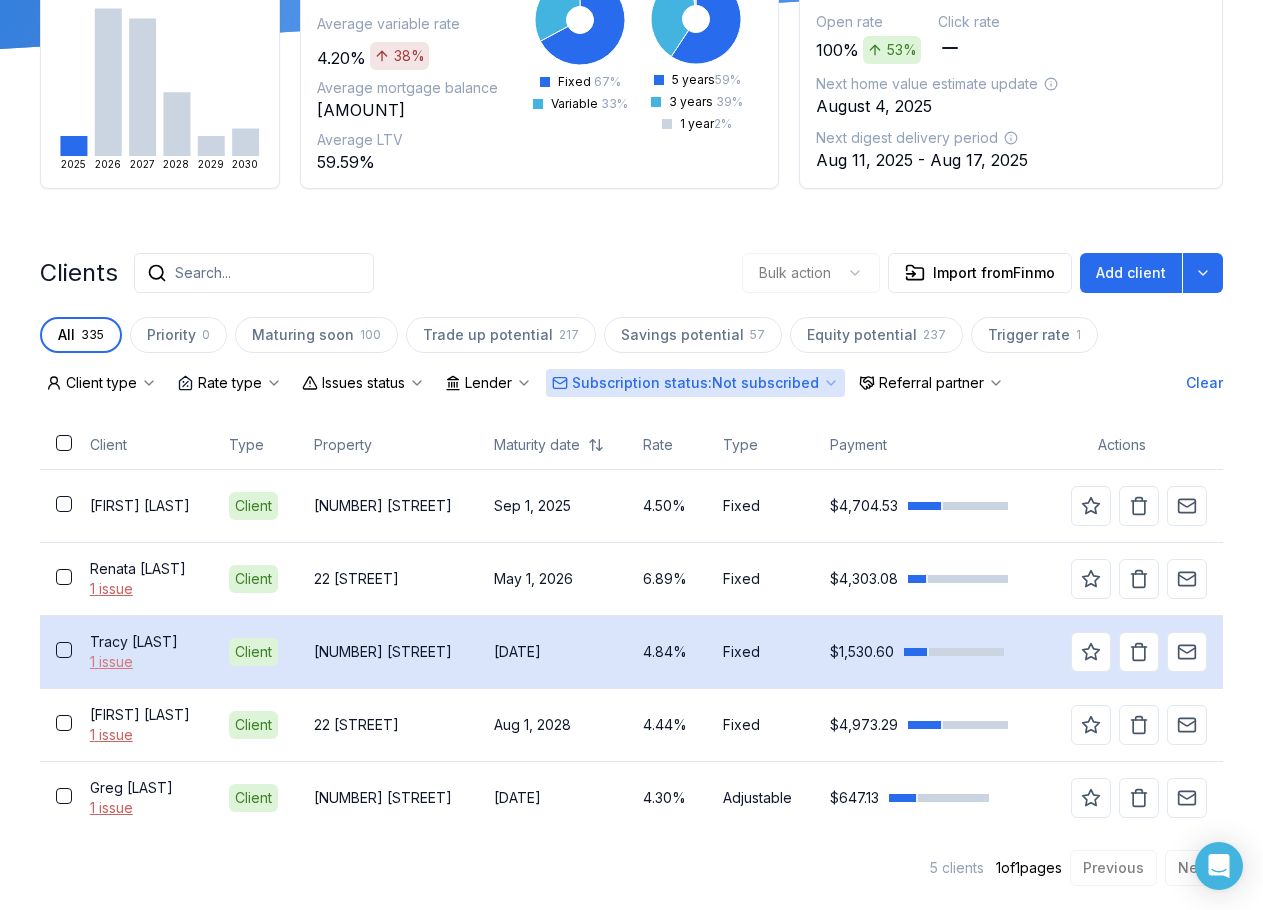 click on "1   issue" at bounding box center [143, 662] 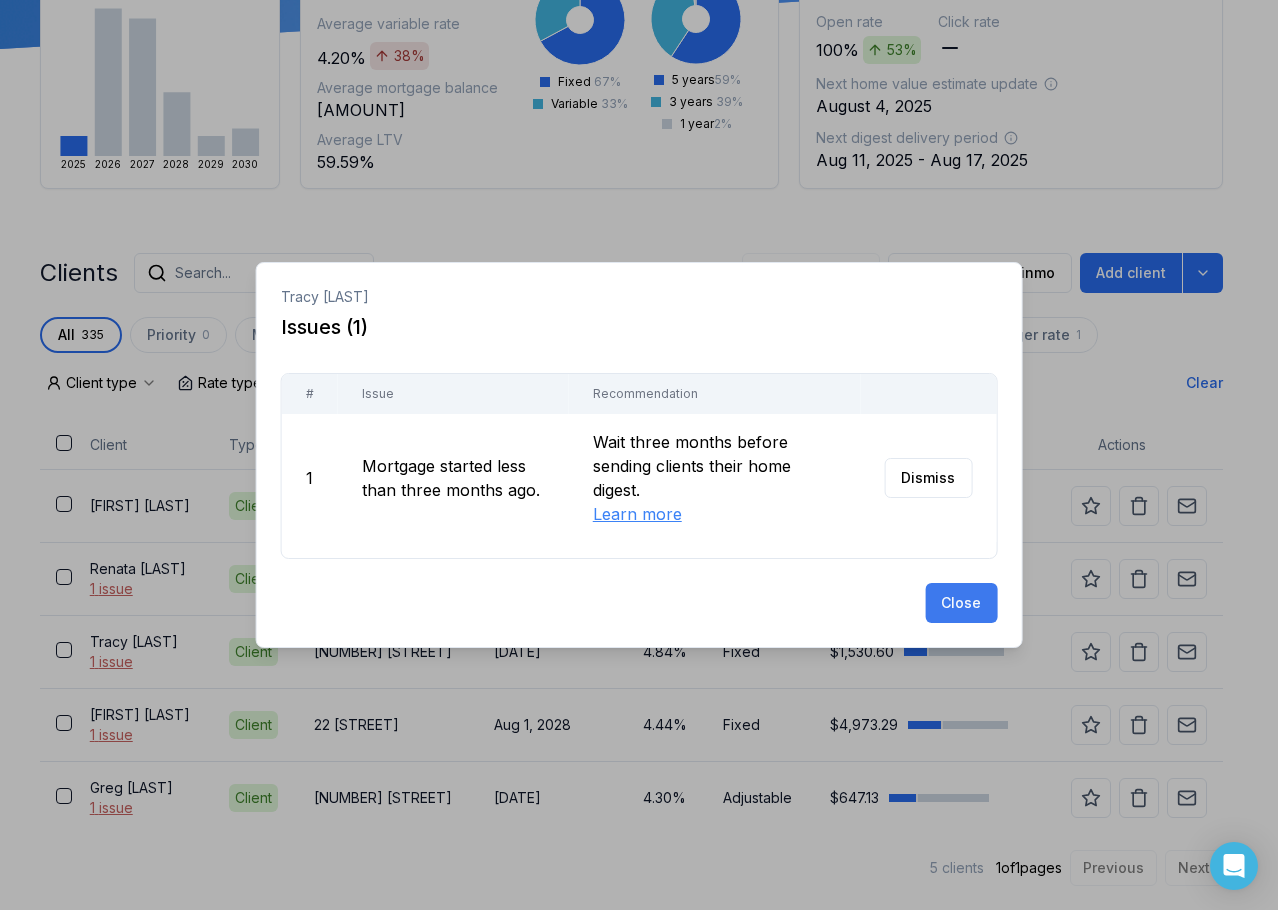 click on "Close" at bounding box center [961, 603] 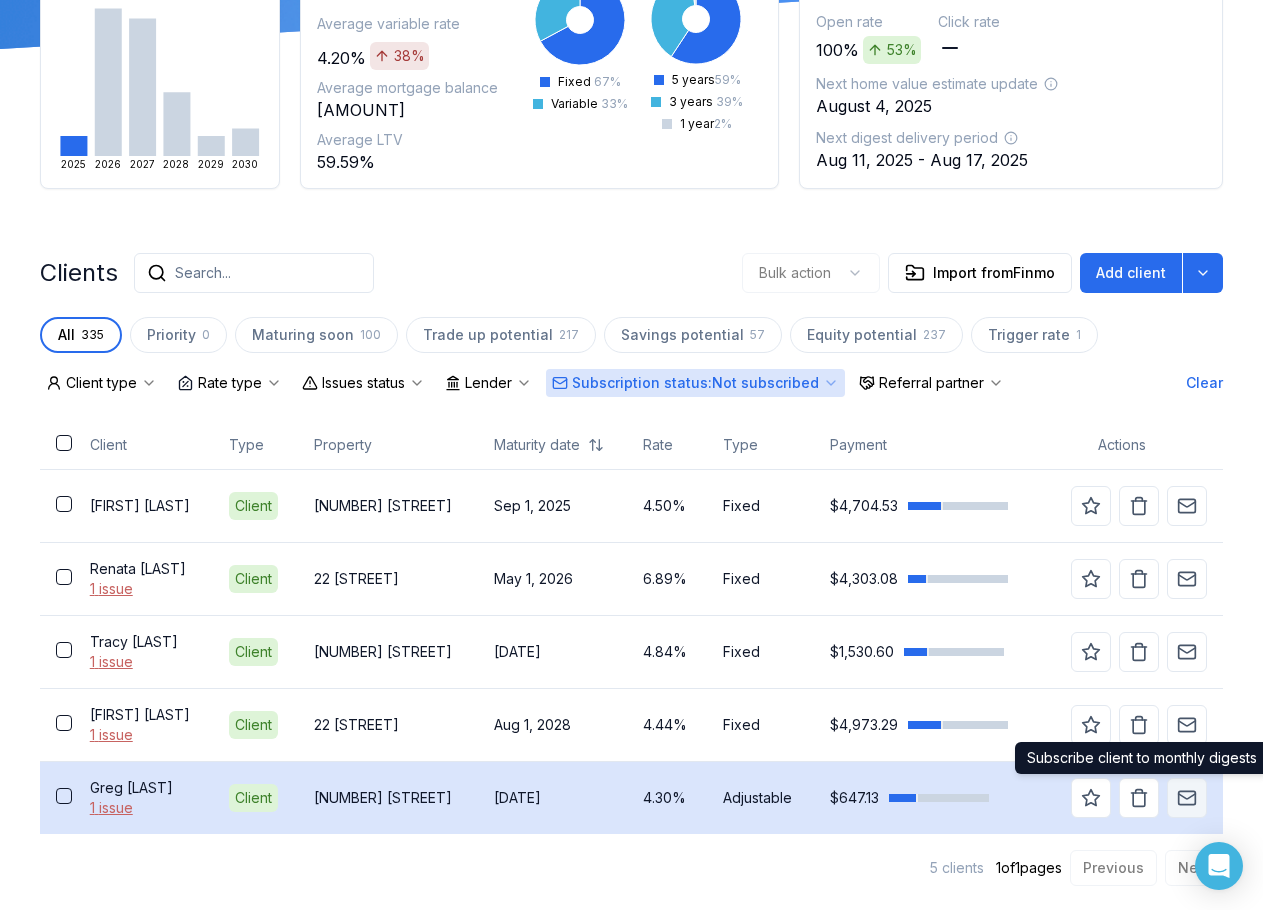 click 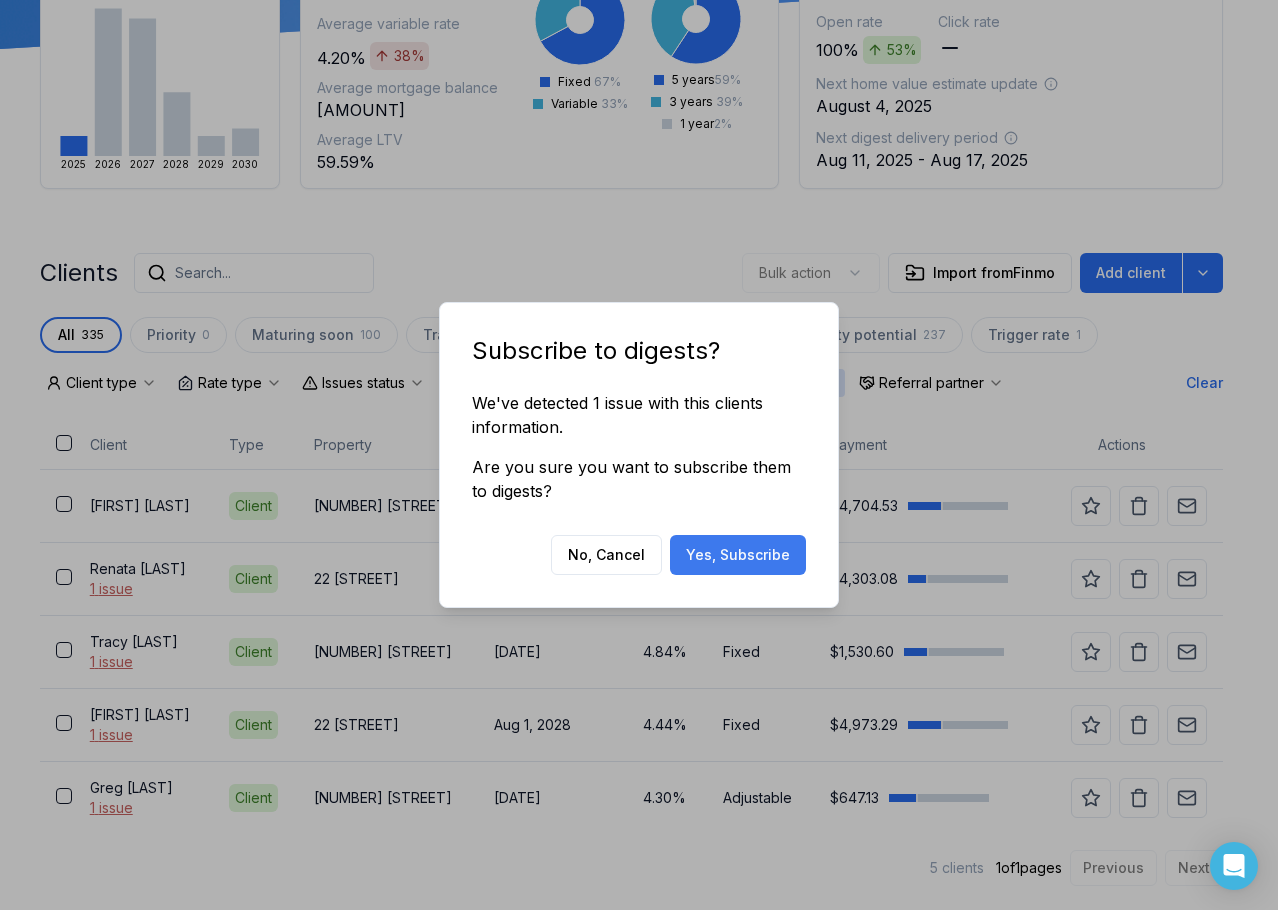click on "Yes, Subscribe" at bounding box center [738, 555] 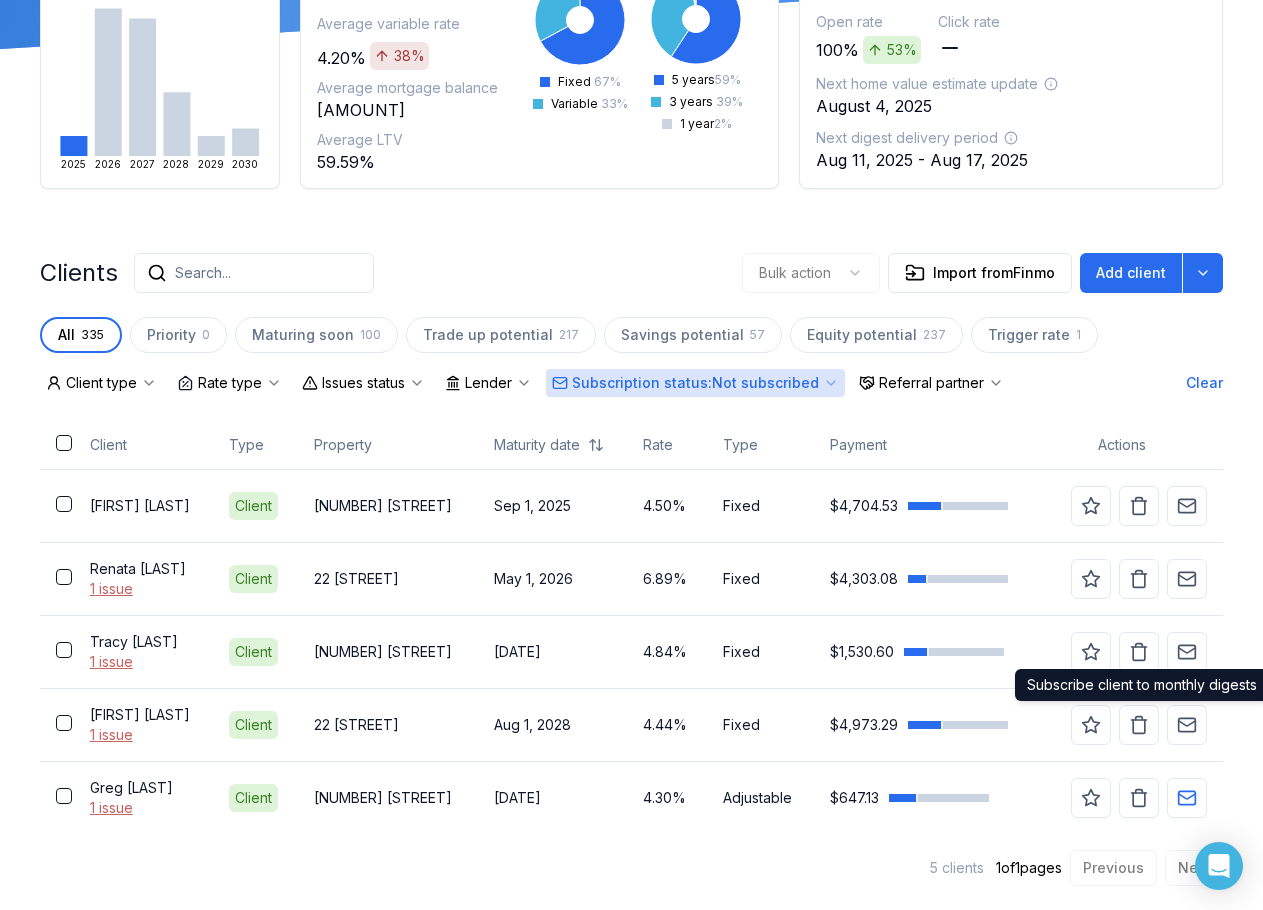 scroll, scrollTop: 178, scrollLeft: 0, axis: vertical 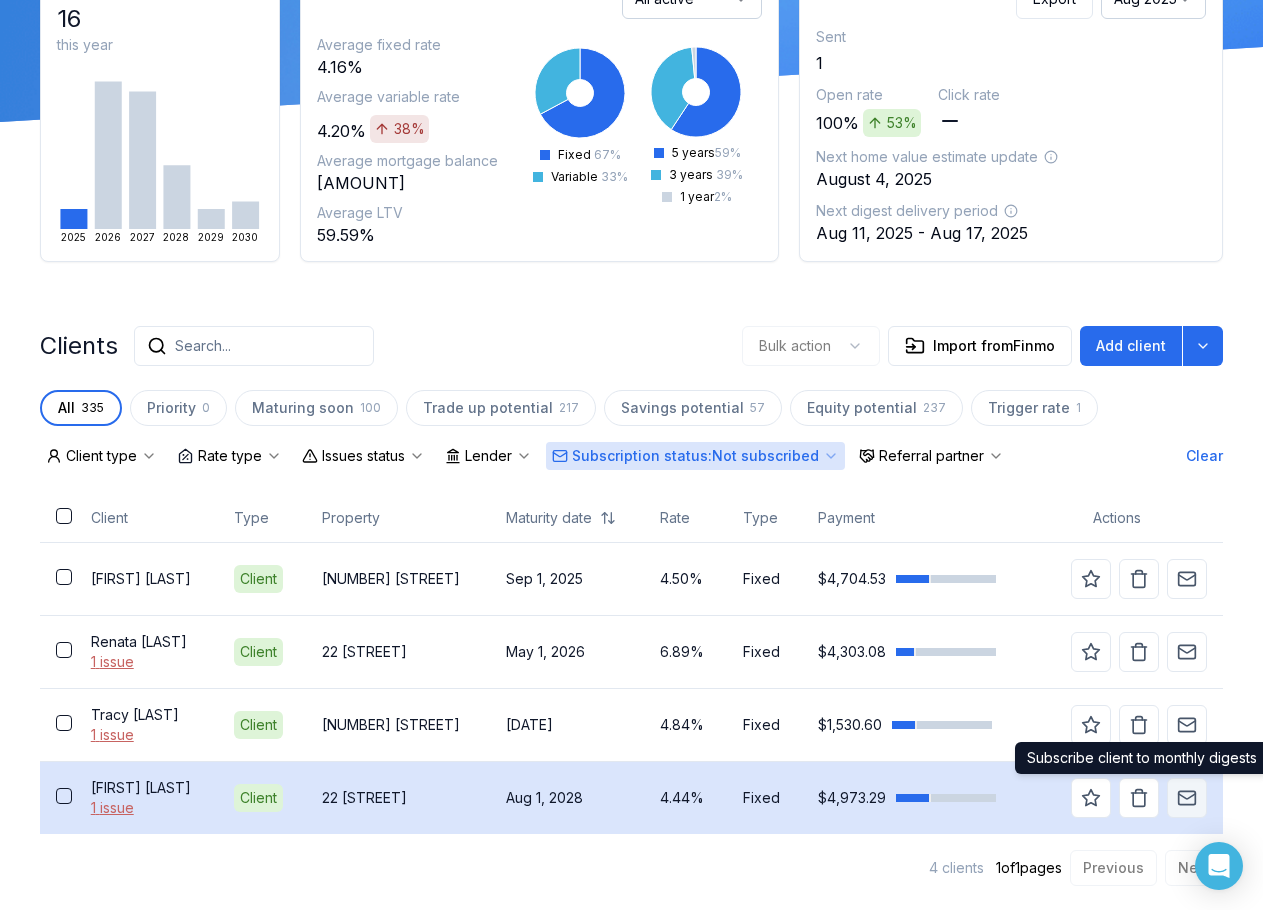 click 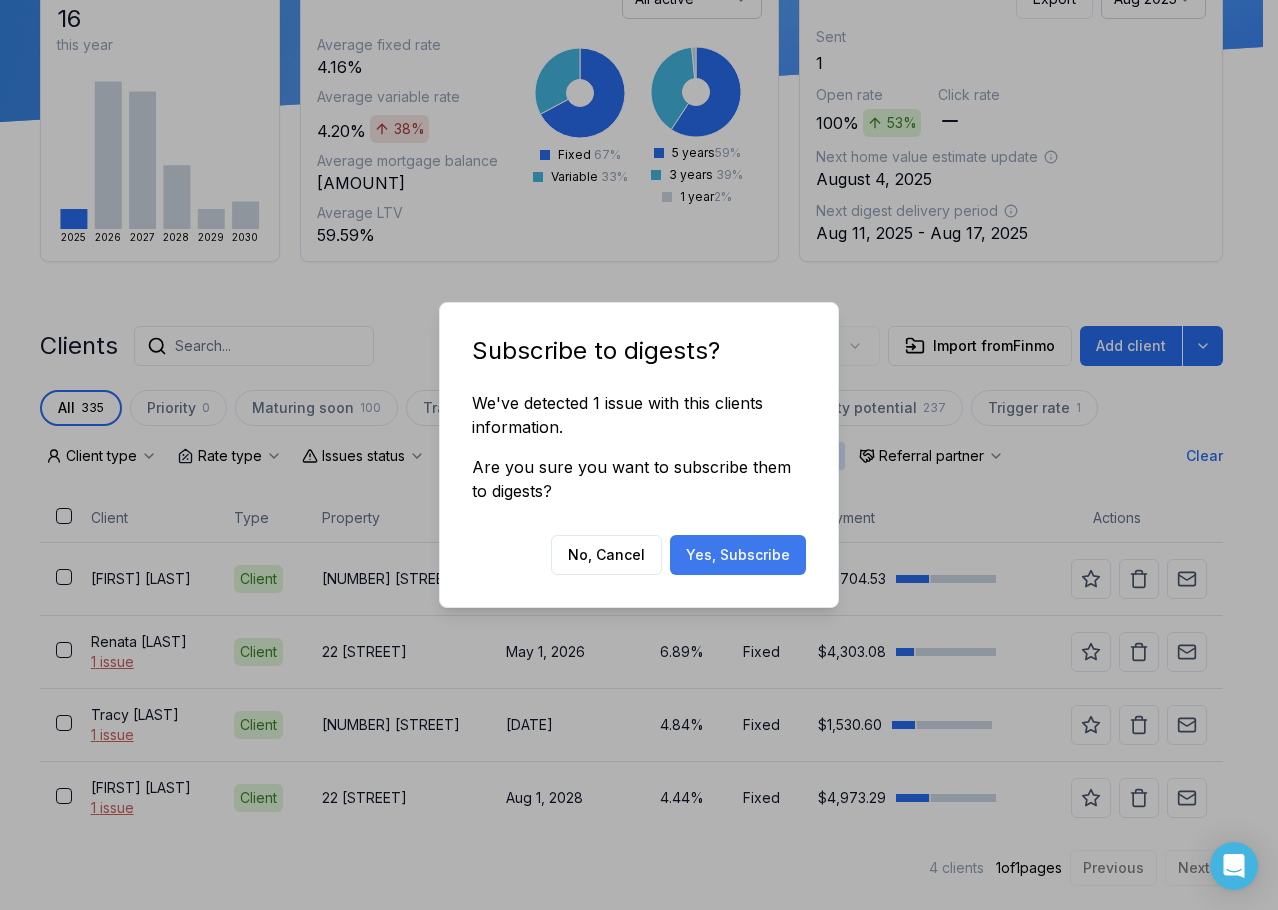 click on "Yes, Subscribe" at bounding box center [738, 555] 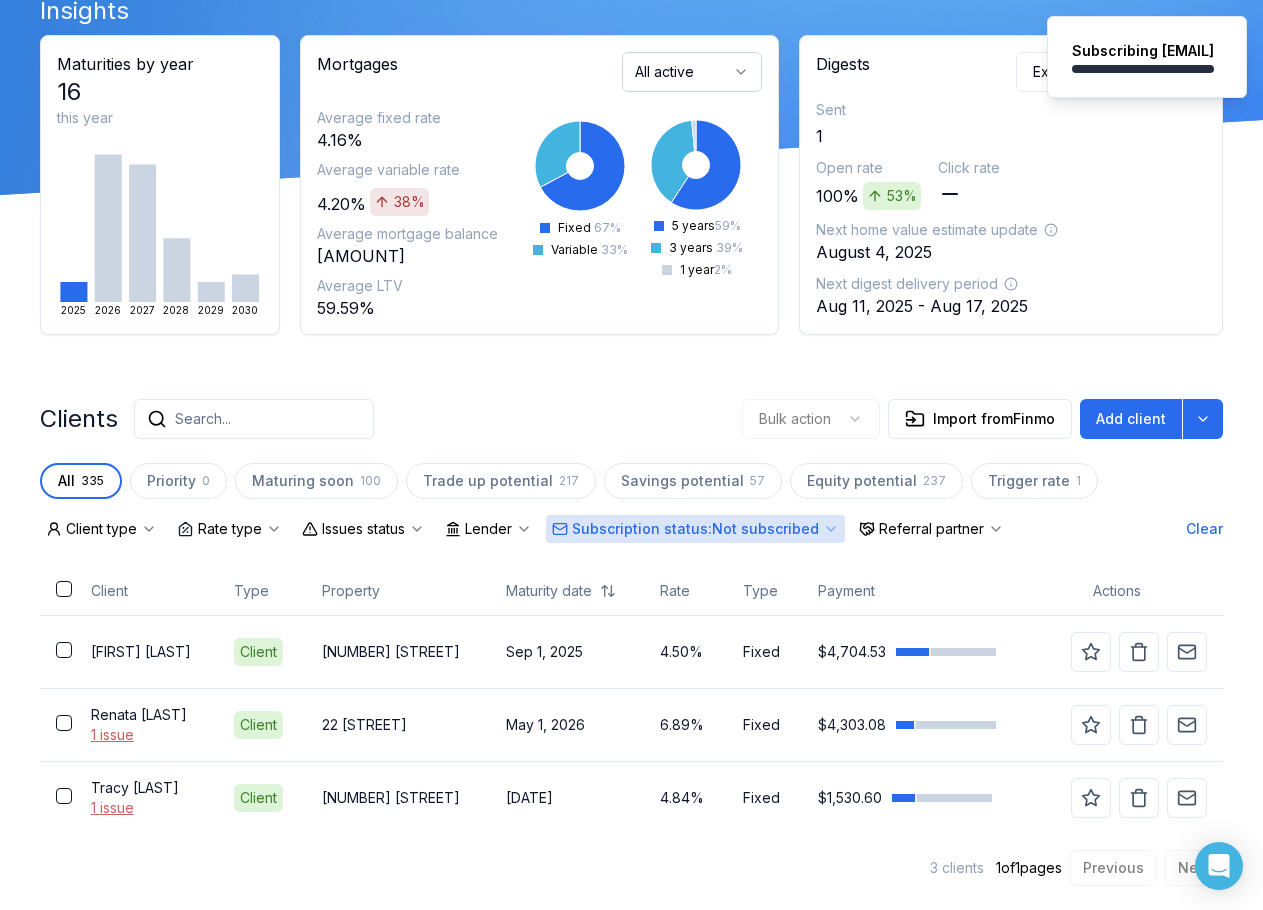 scroll, scrollTop: 105, scrollLeft: 0, axis: vertical 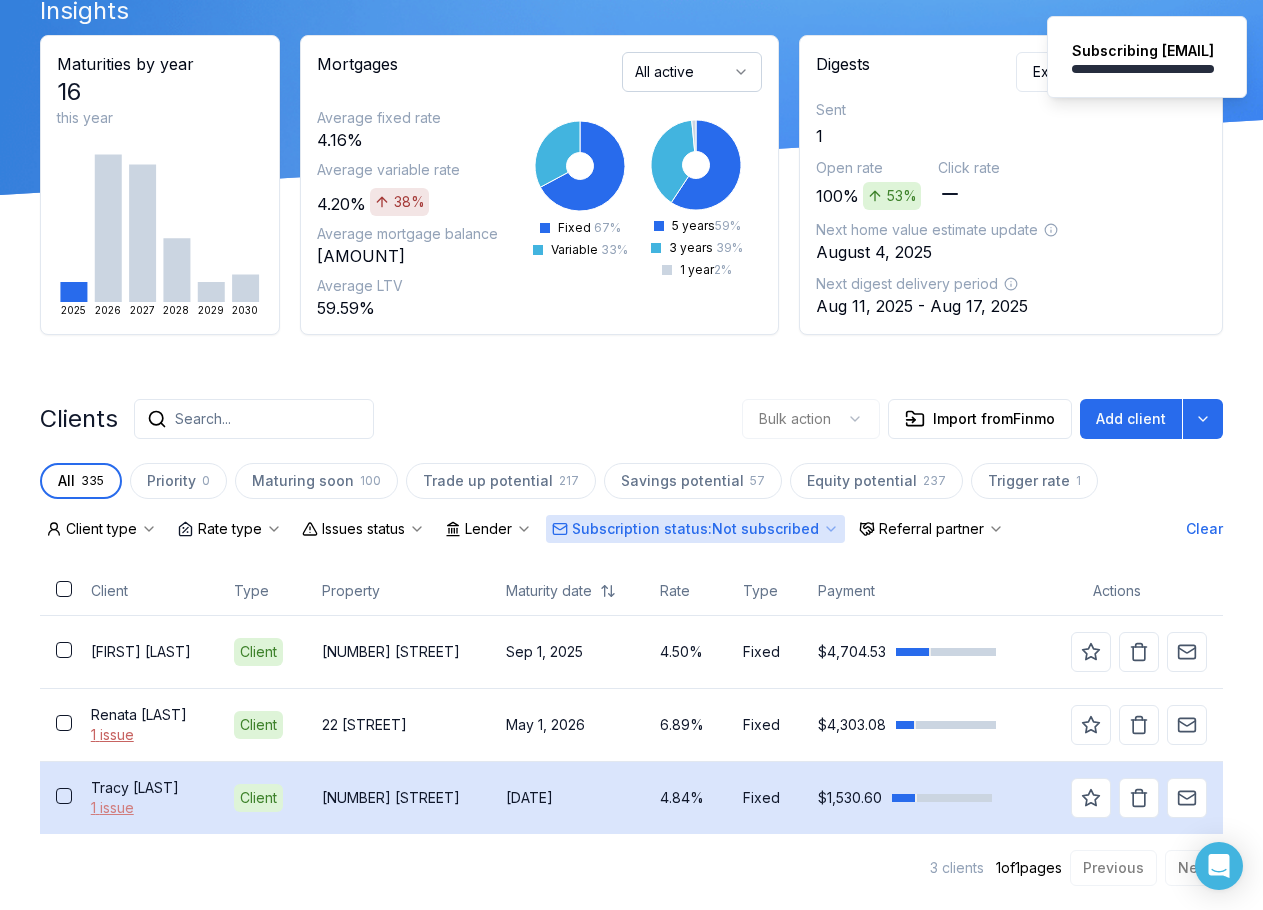 click on "1   issue" at bounding box center [146, 808] 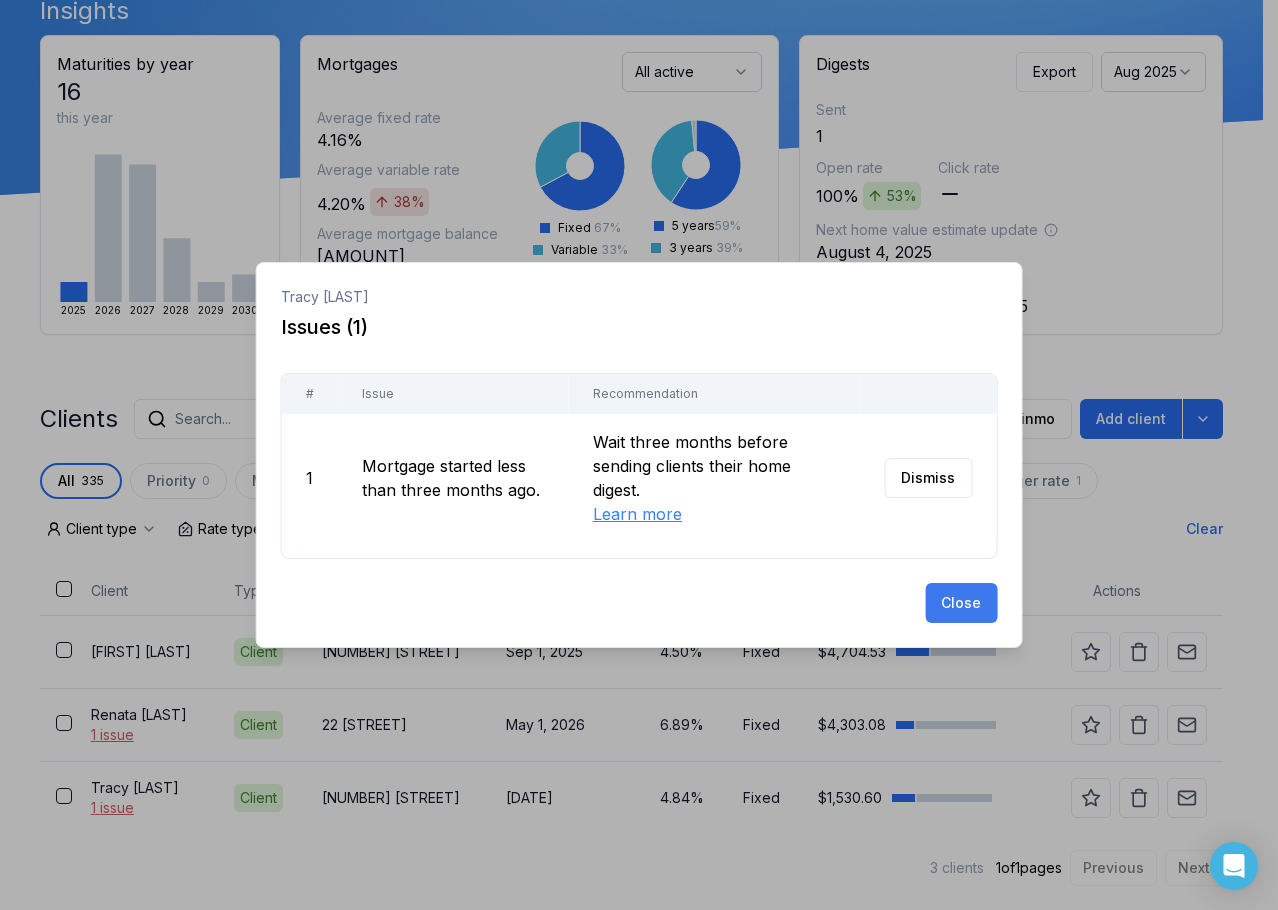 click on "Close" at bounding box center [961, 603] 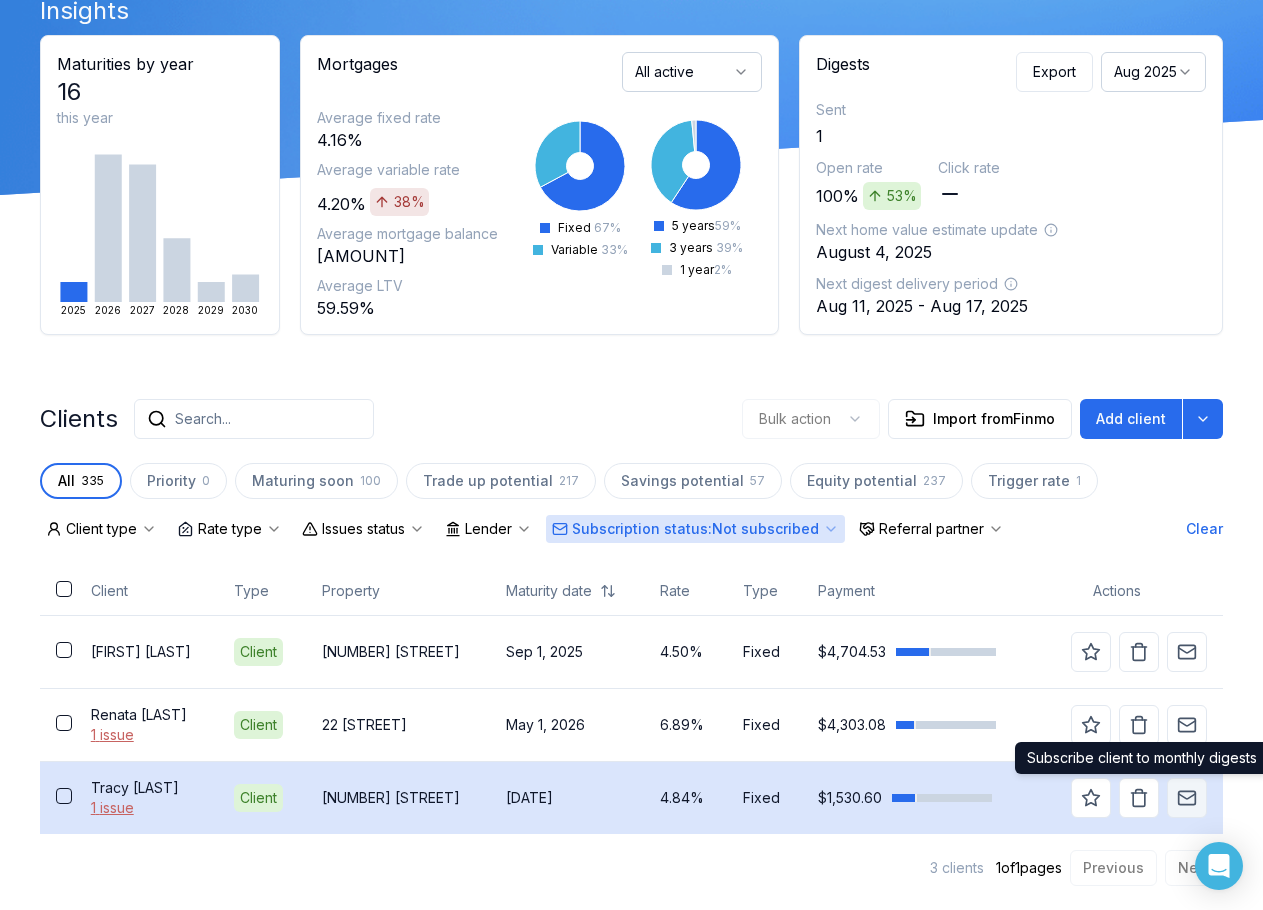 click 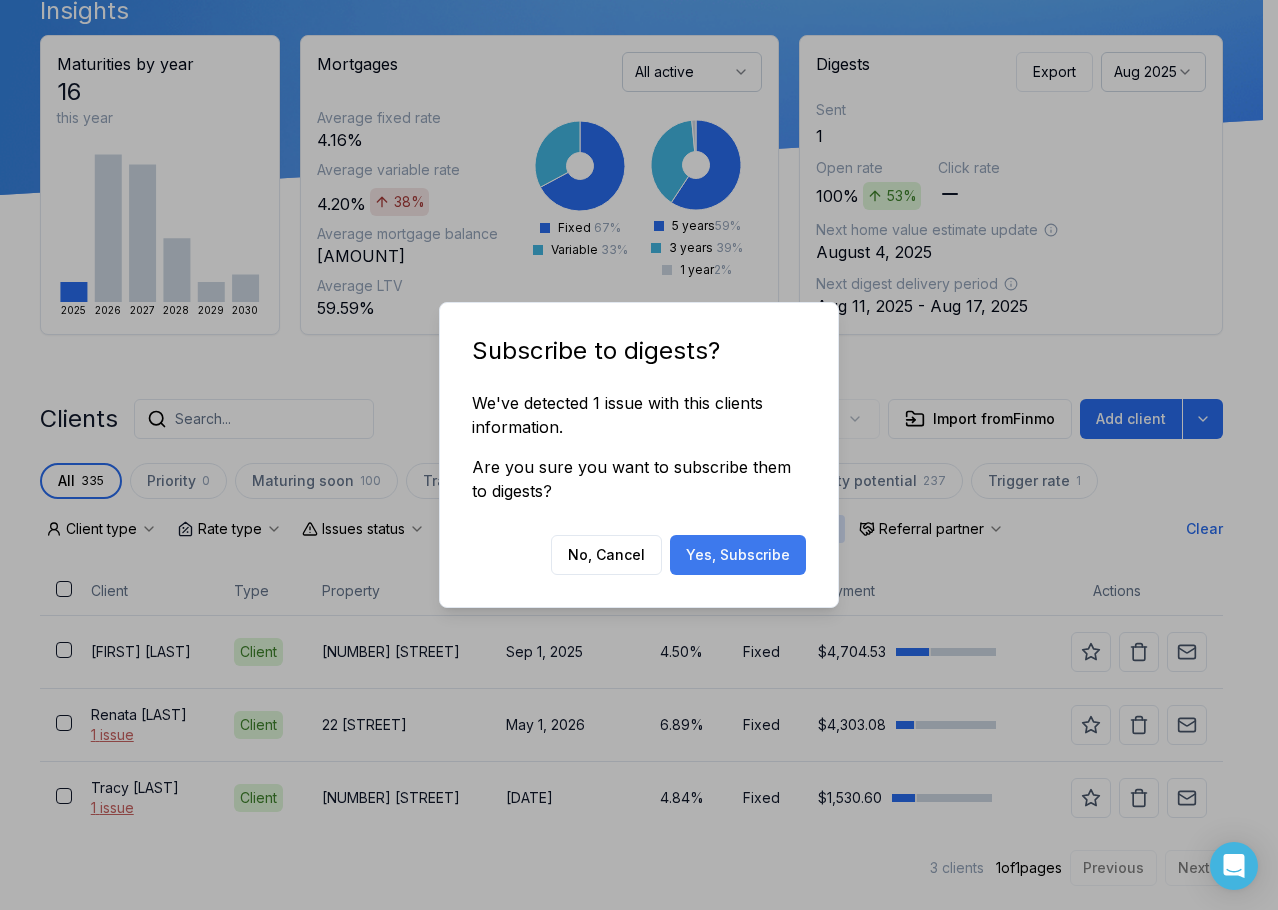 click on "Yes, Subscribe" at bounding box center (738, 555) 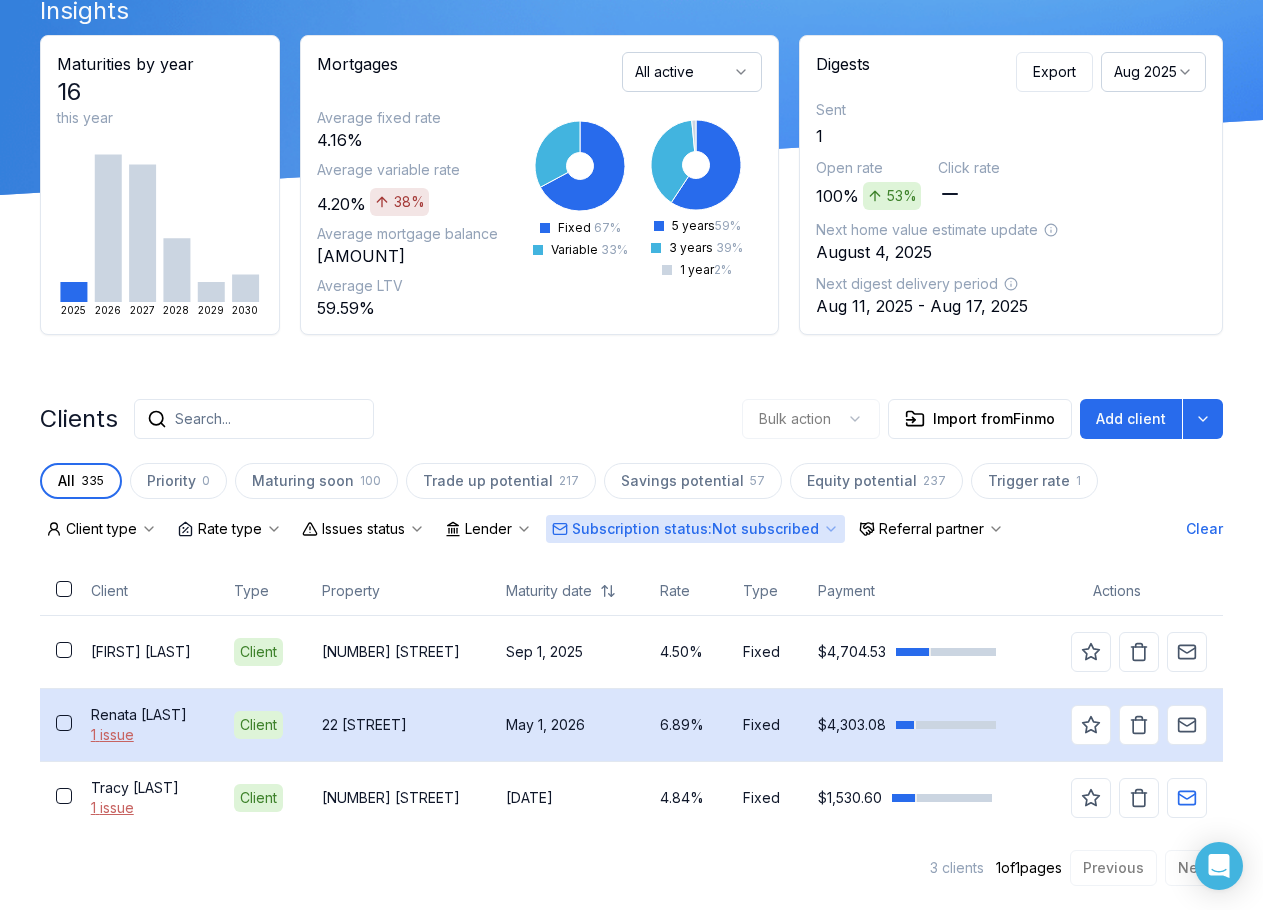scroll, scrollTop: 32, scrollLeft: 0, axis: vertical 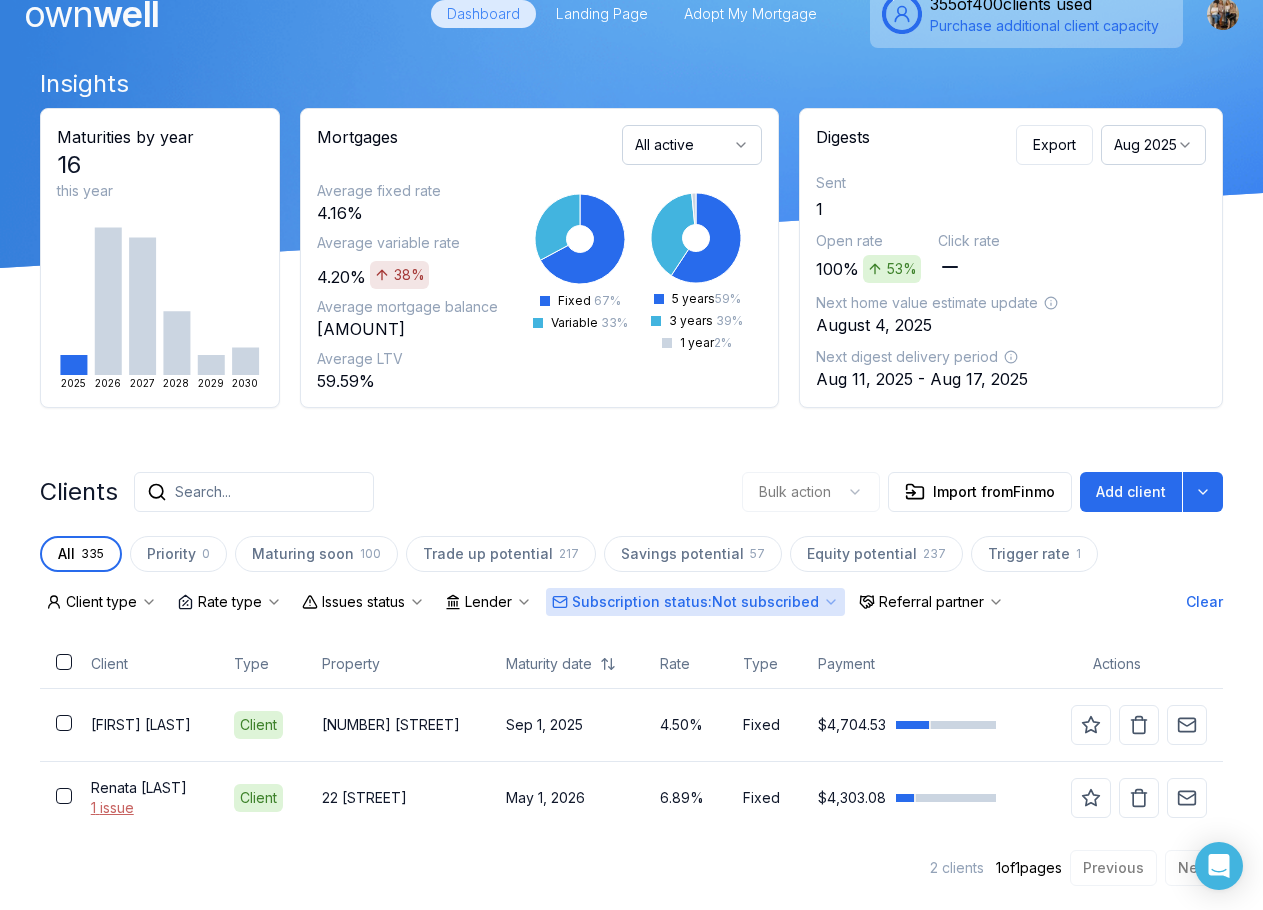 click on "Clear" at bounding box center (1204, 602) 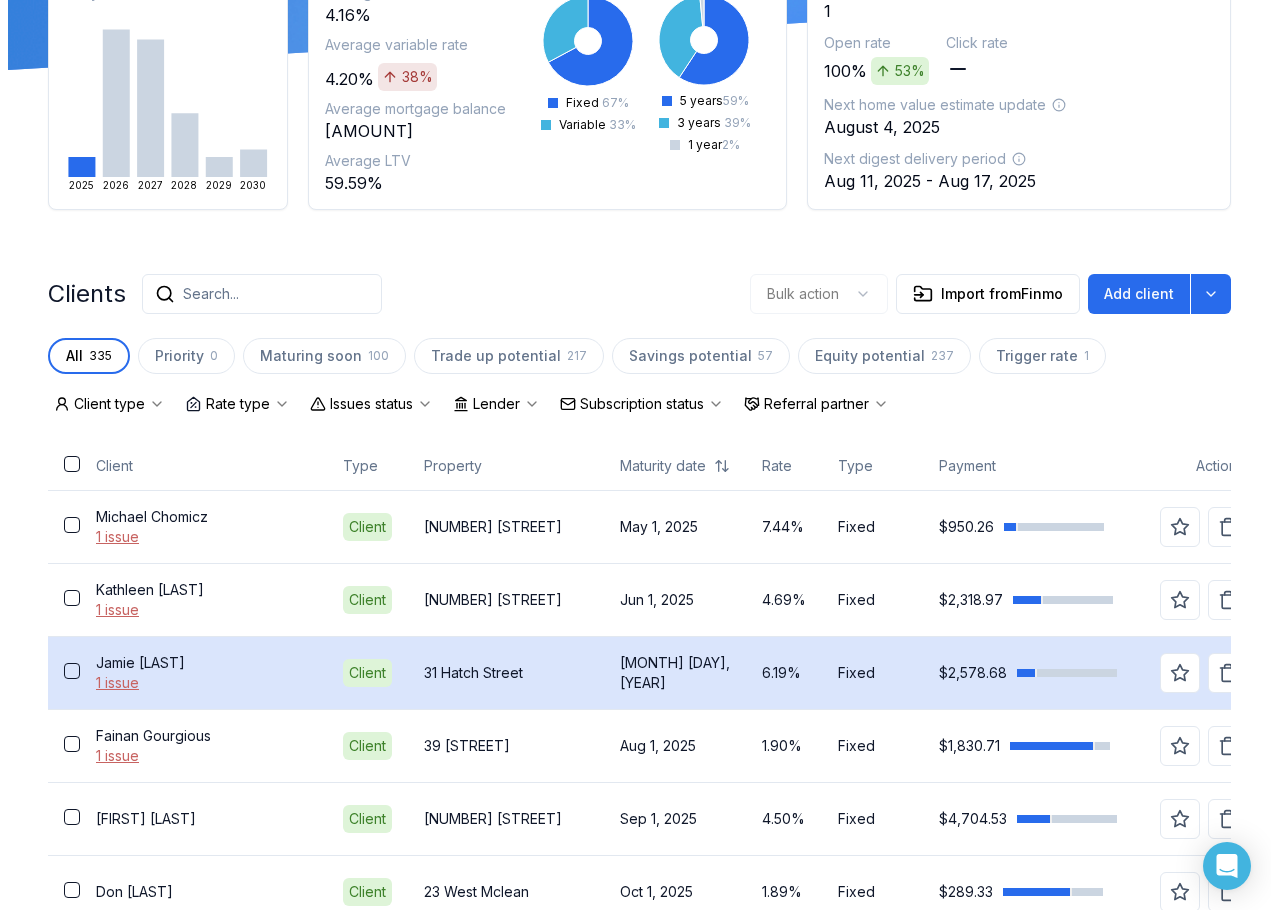 scroll, scrollTop: 0, scrollLeft: 0, axis: both 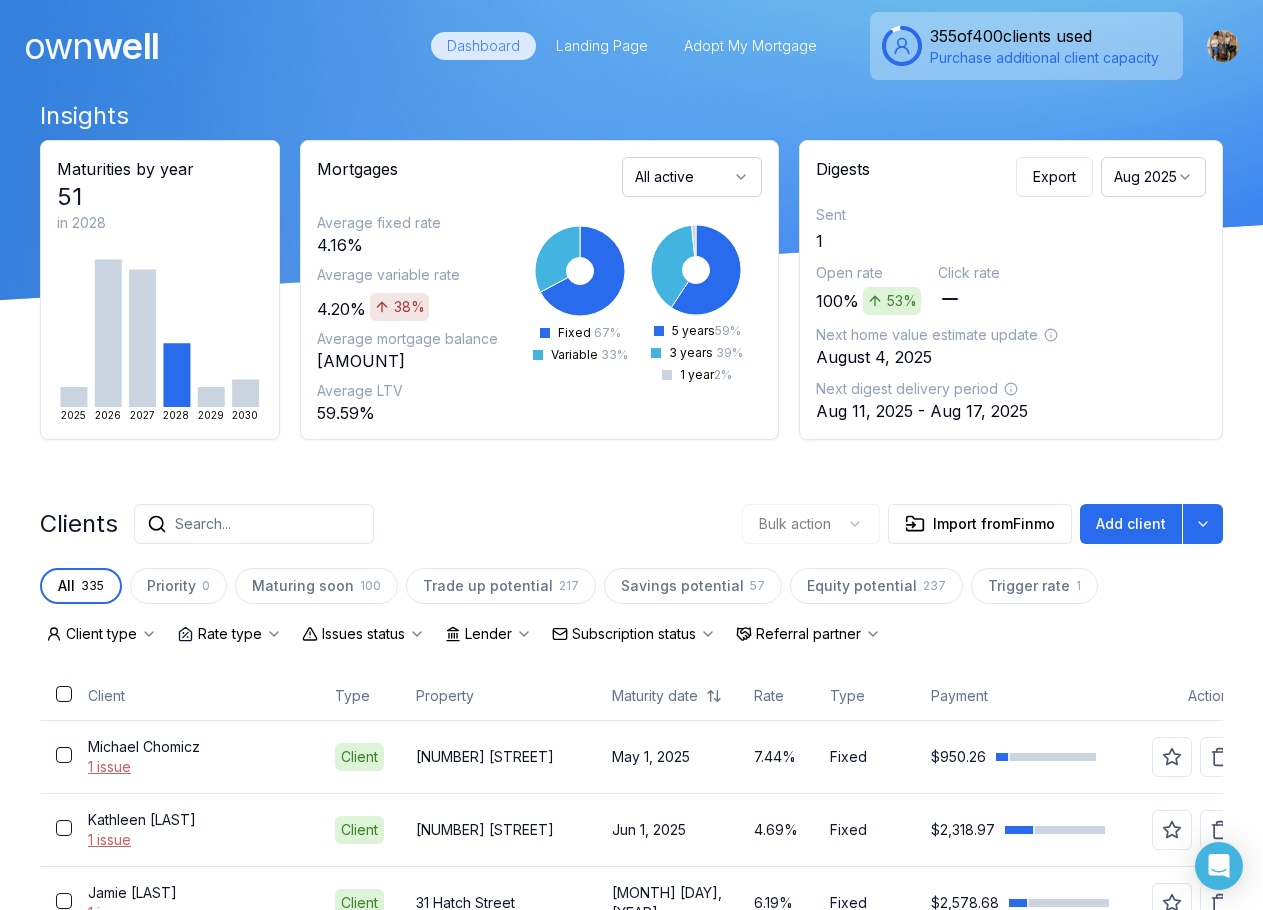 click on "Client type Rate type Issues status Lender Subscription status Referral partner Client Type Property Maturity date Rate Type Payment Actions [FIRST]   [LAST] 1   issue Client 909 14 [STREET] [DATE] 7.44% Fixed $[PRICE] [FIRST]   [LAST] 1   issue Client 96 [STREET] [DATE] 4.69% Fixed $[PRICE] [FIRST]   [LAST] 1   issue Client 31 [STREET] [DATE] 6.19% Fixed $[PRICE] [LAST]" at bounding box center [631, 2269] 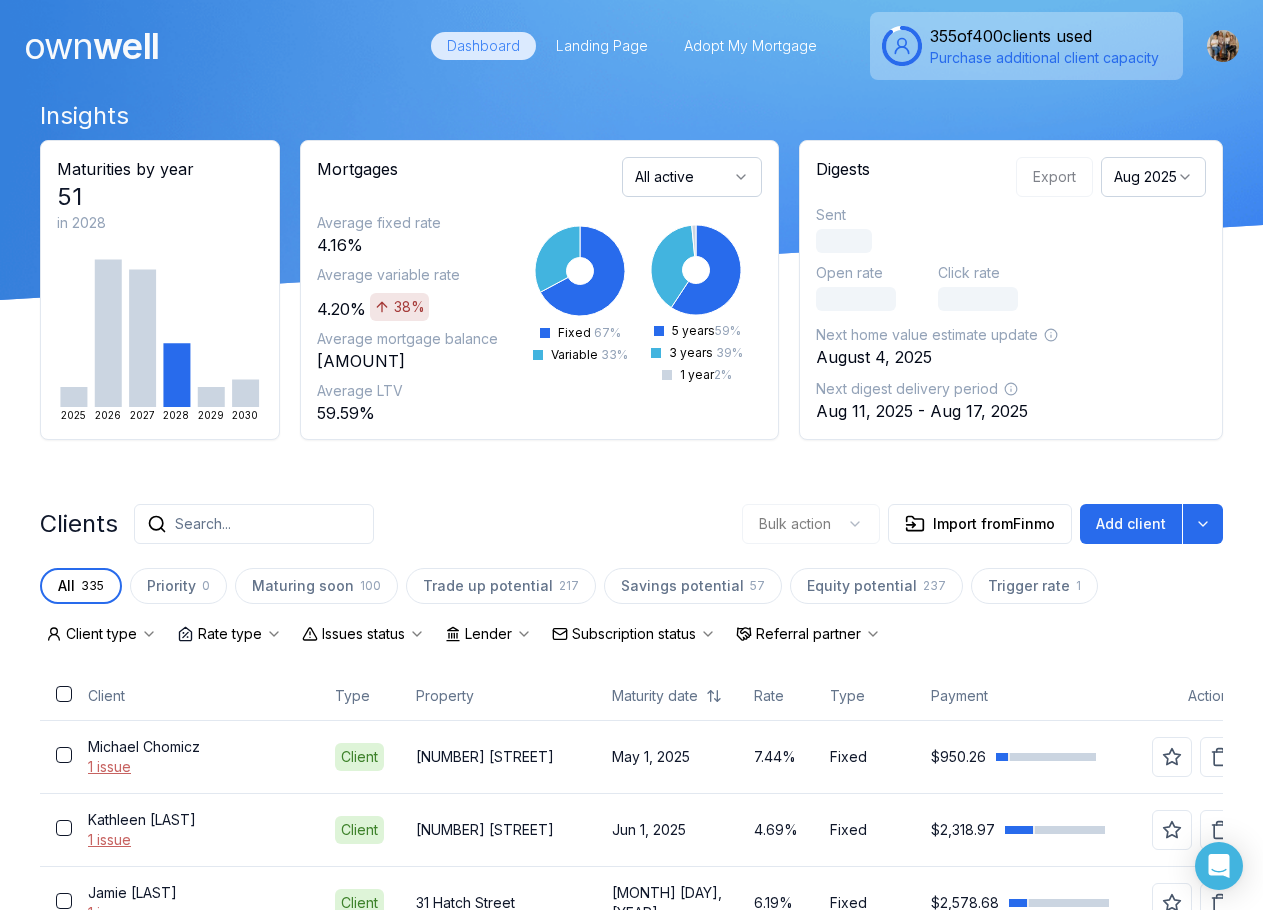 click on "Search..." at bounding box center (254, 524) 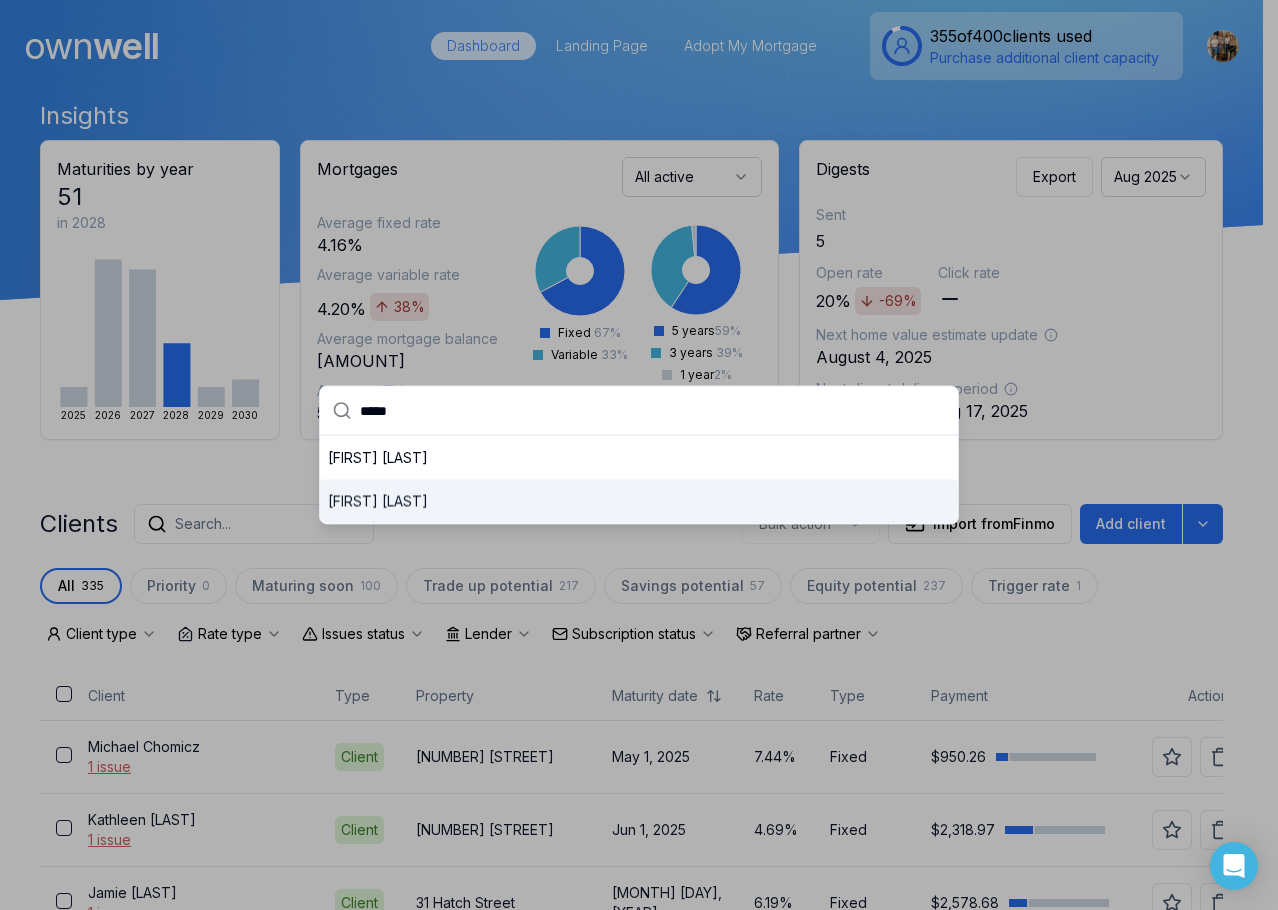 type on "*****" 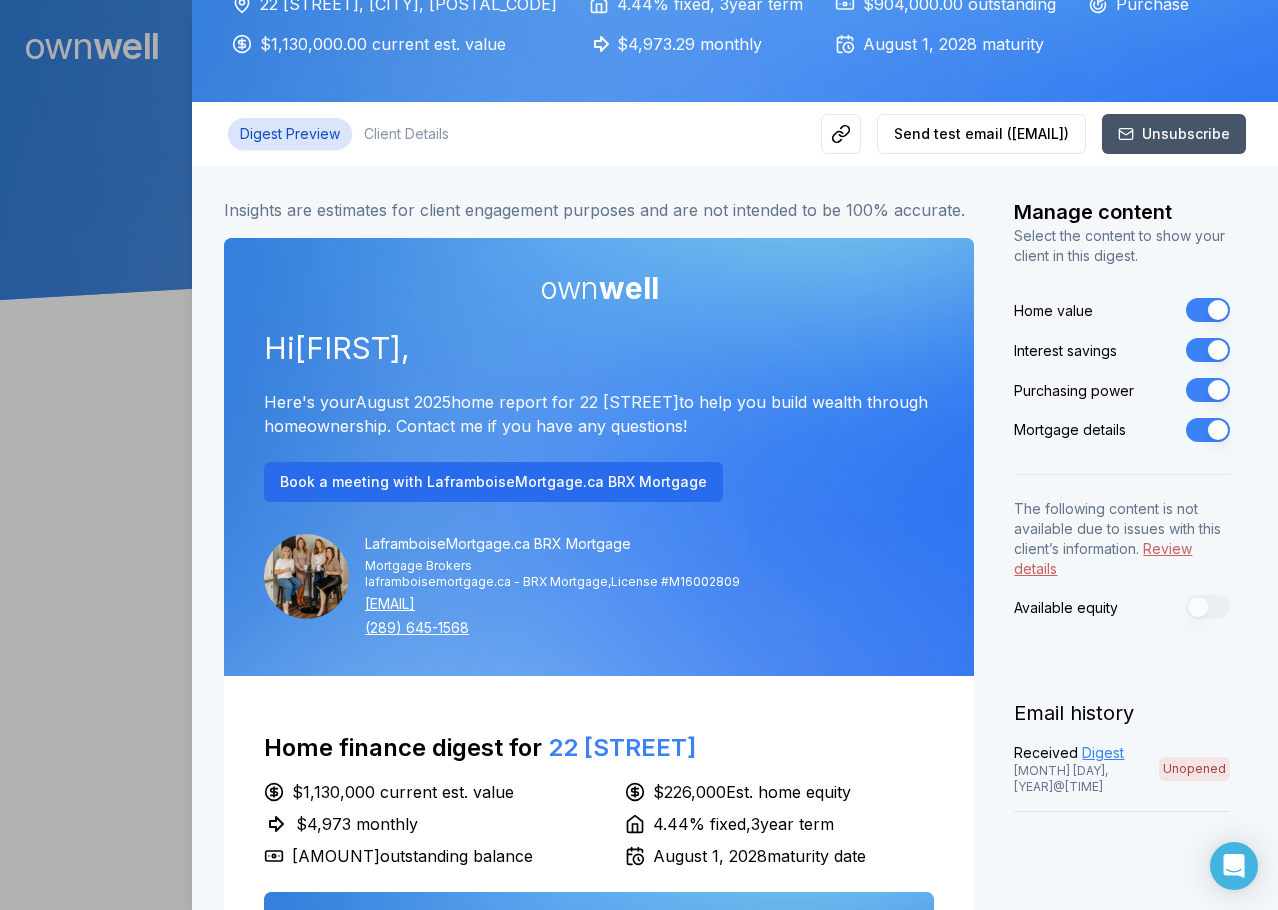 scroll, scrollTop: 200, scrollLeft: 0, axis: vertical 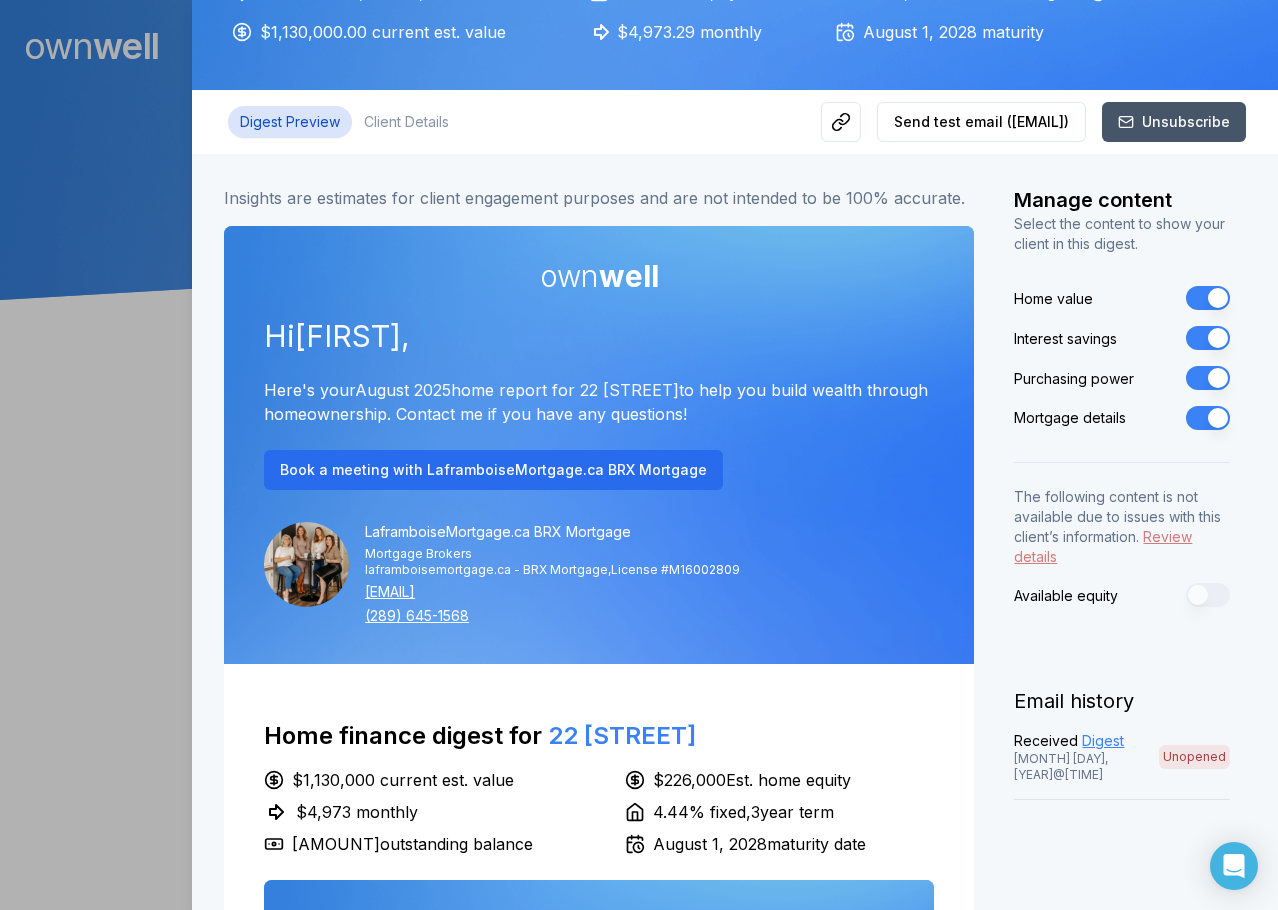 click on "Review details" at bounding box center [1103, 546] 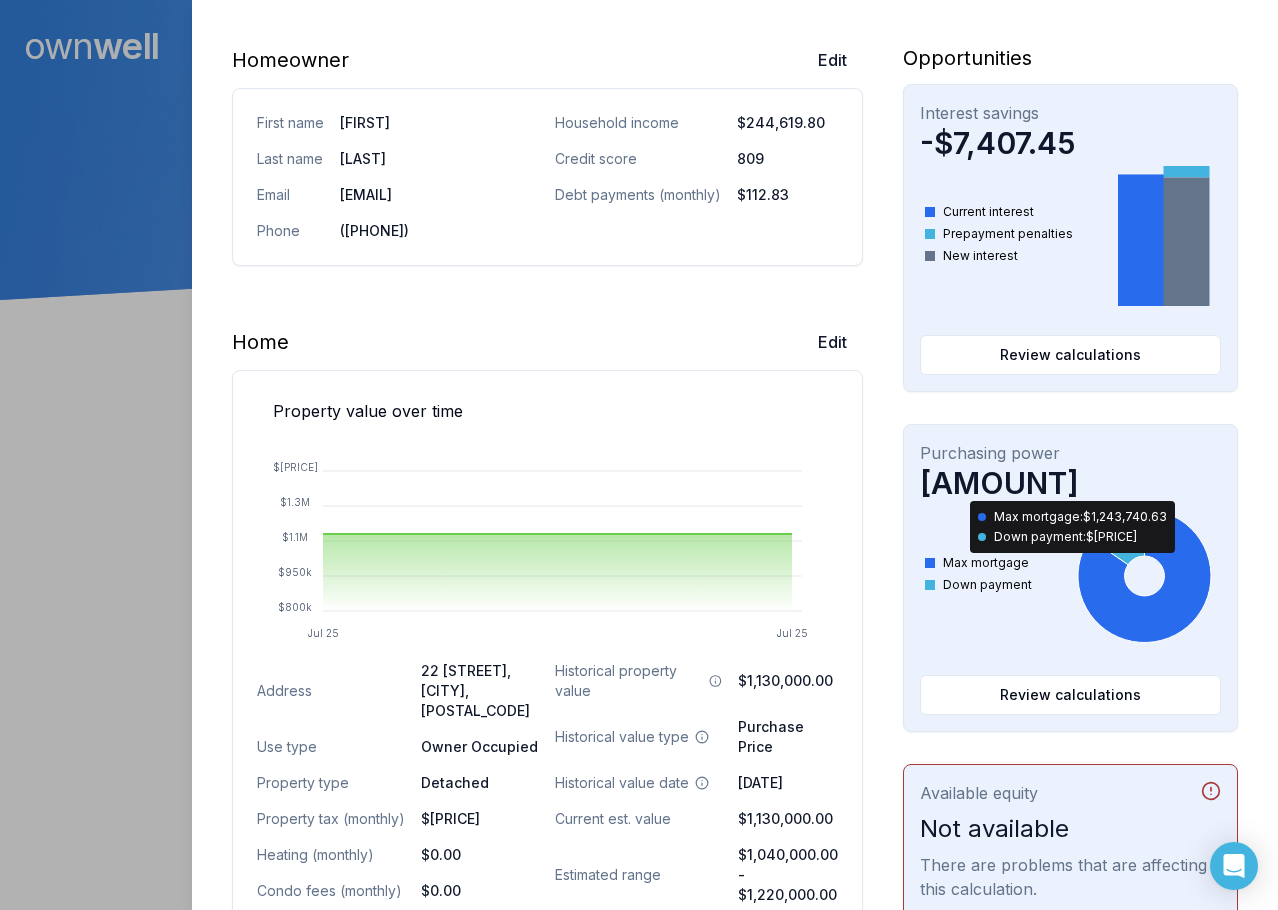 scroll, scrollTop: 0, scrollLeft: 0, axis: both 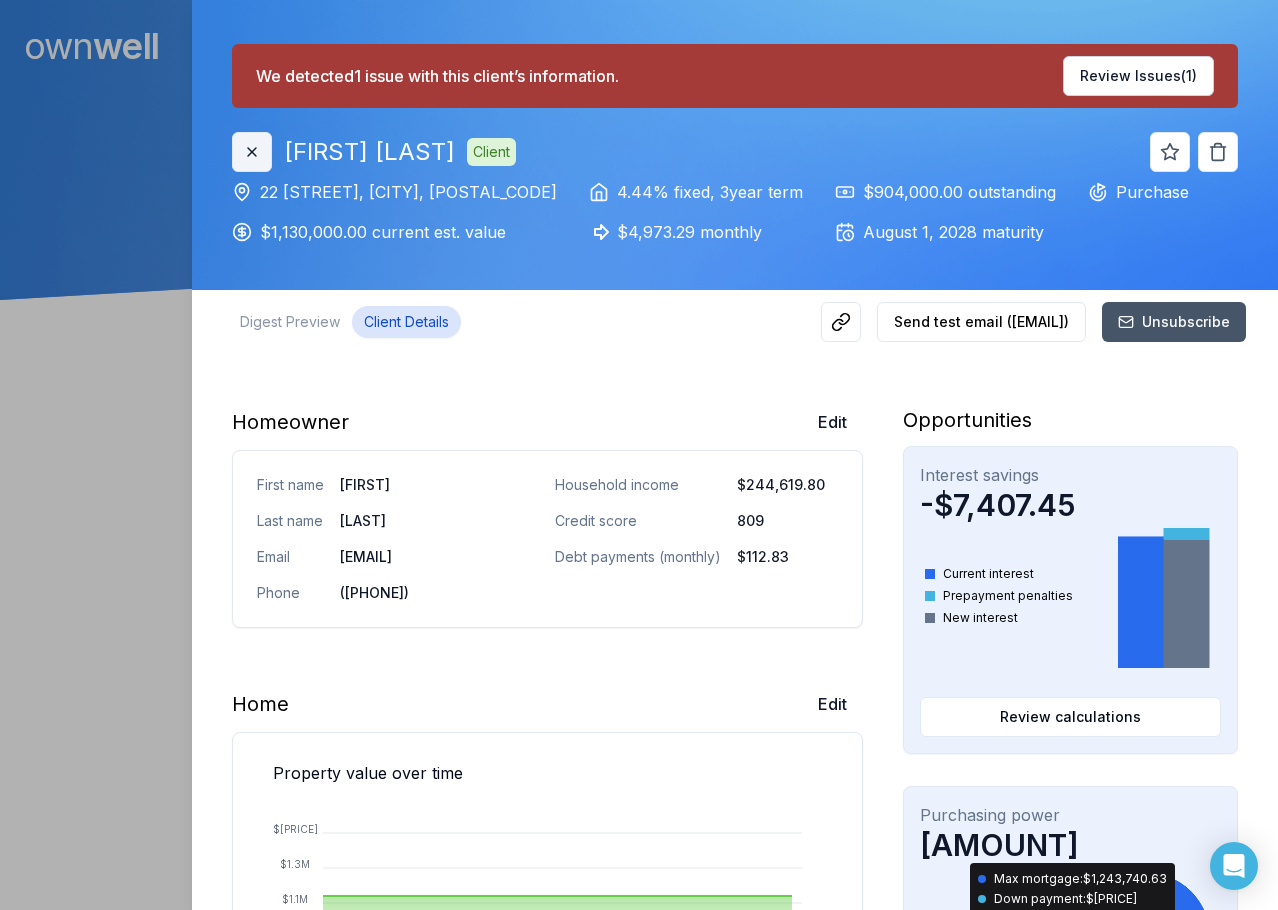 click on "Close" at bounding box center (252, 152) 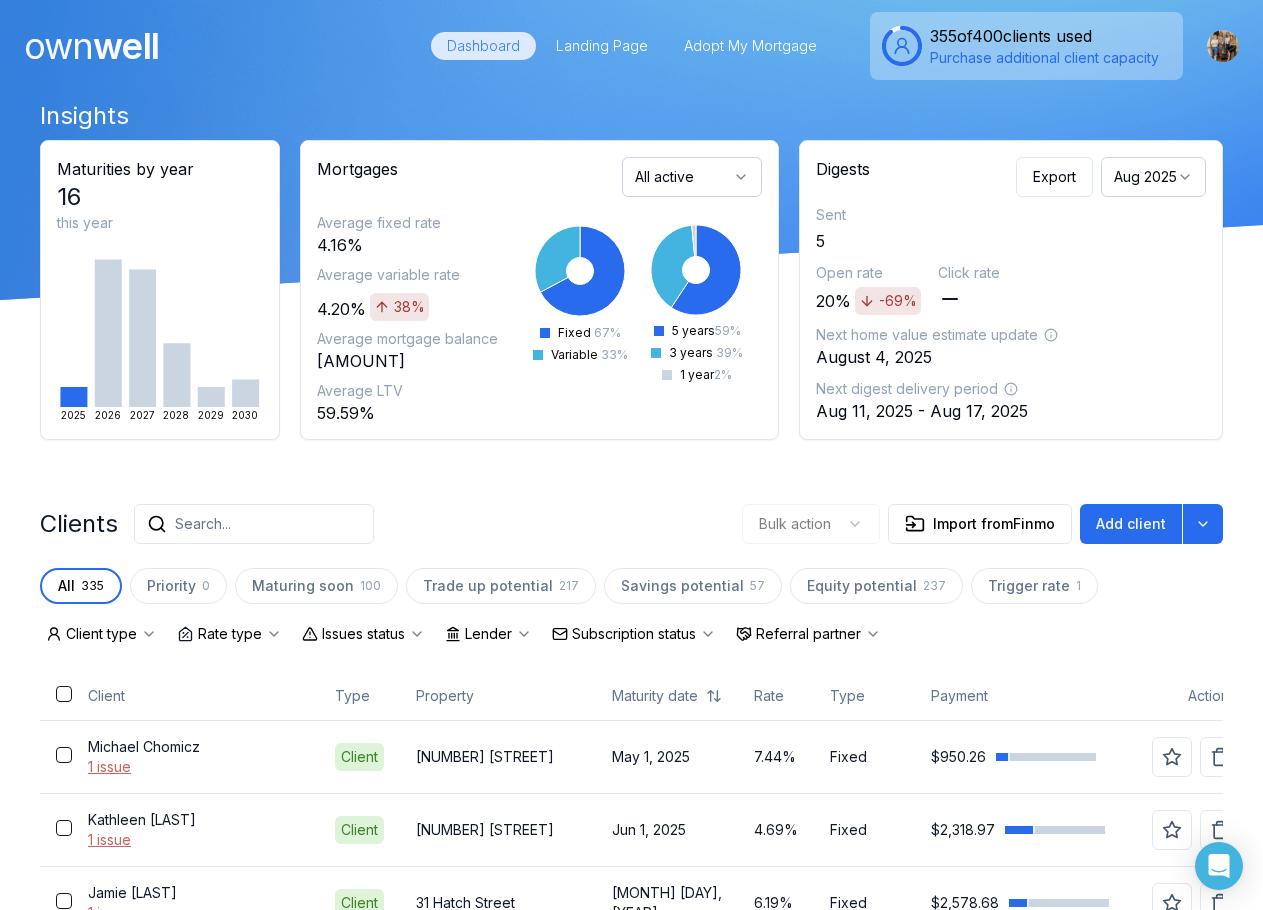 click on "Search..." at bounding box center [254, 524] 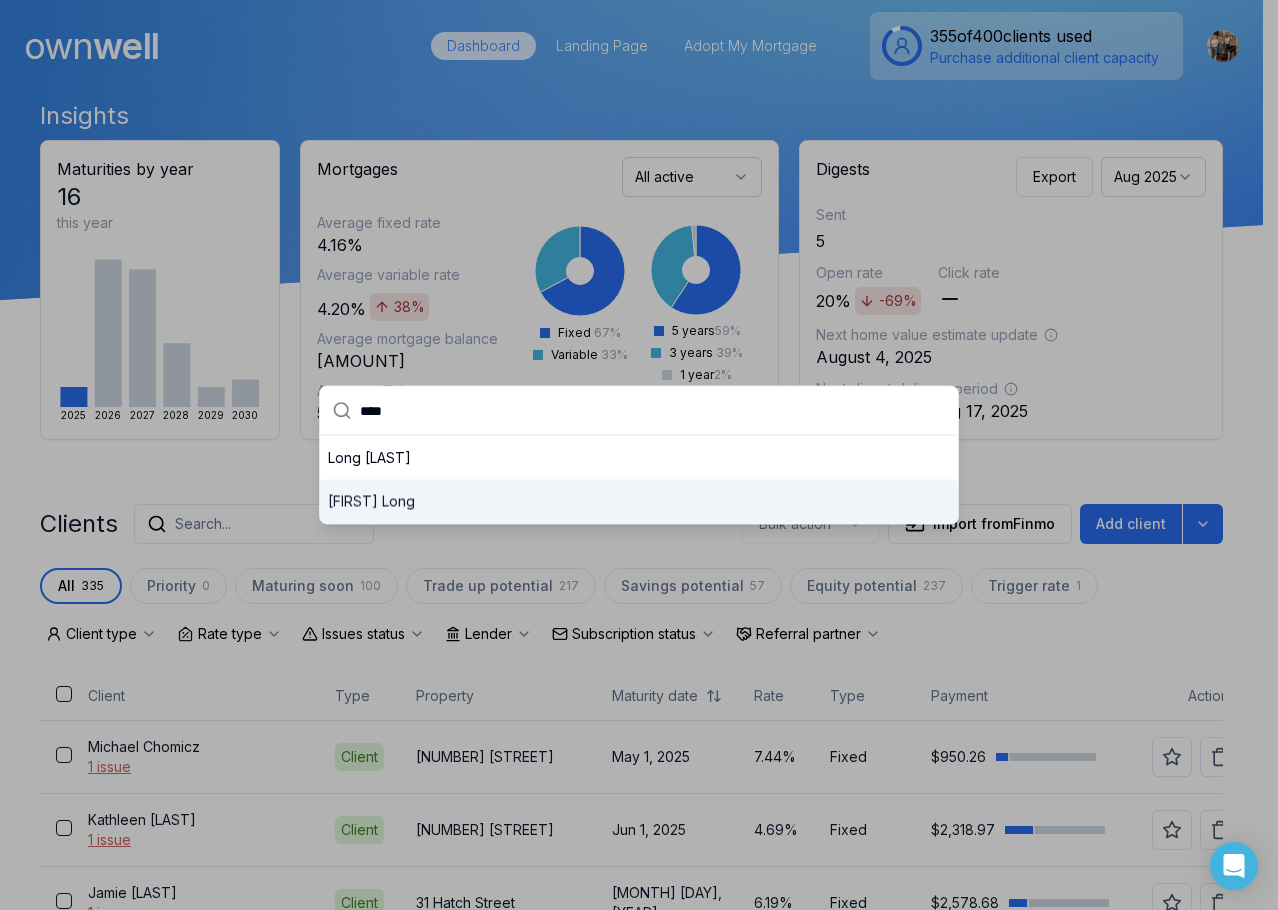 type on "****" 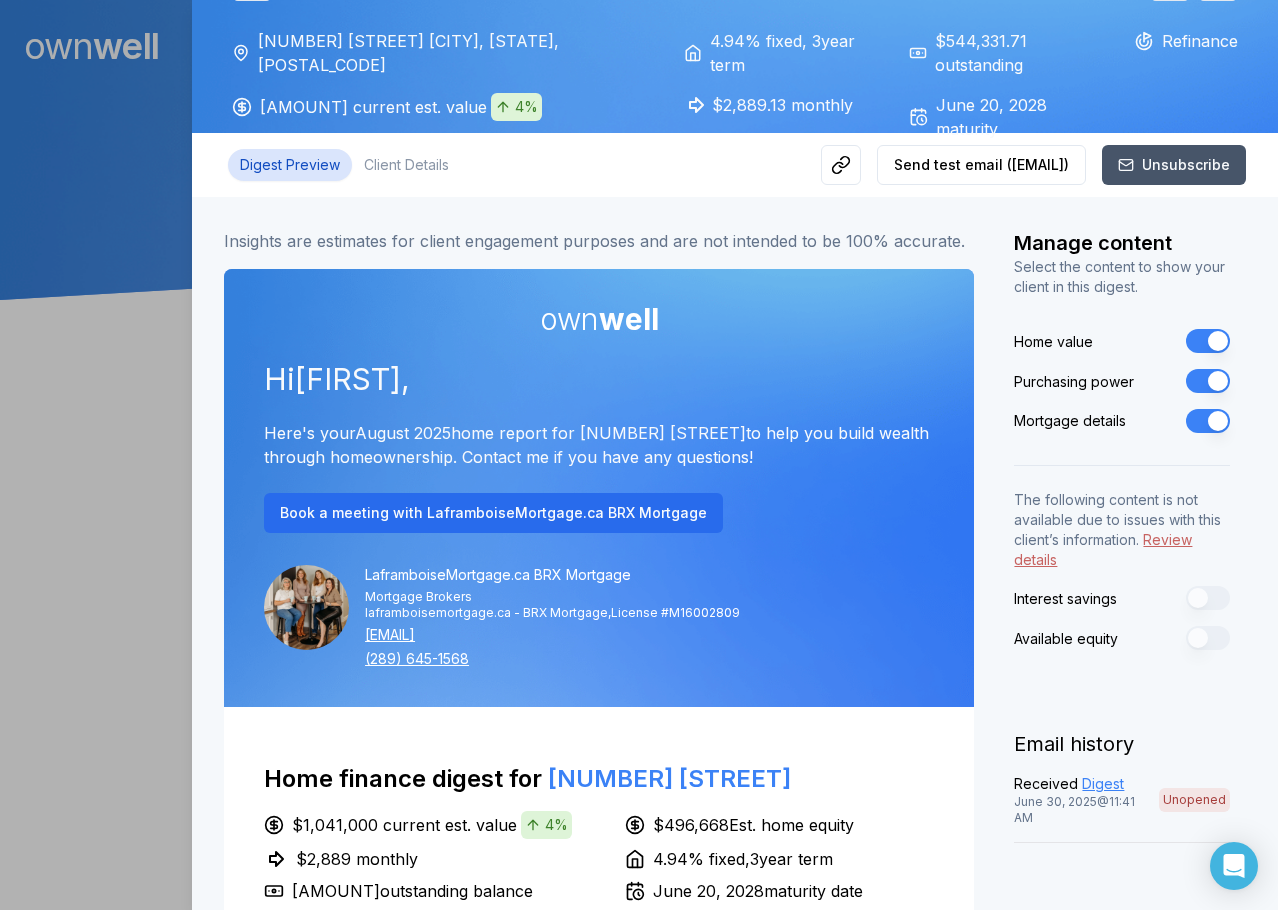scroll, scrollTop: 0, scrollLeft: 0, axis: both 